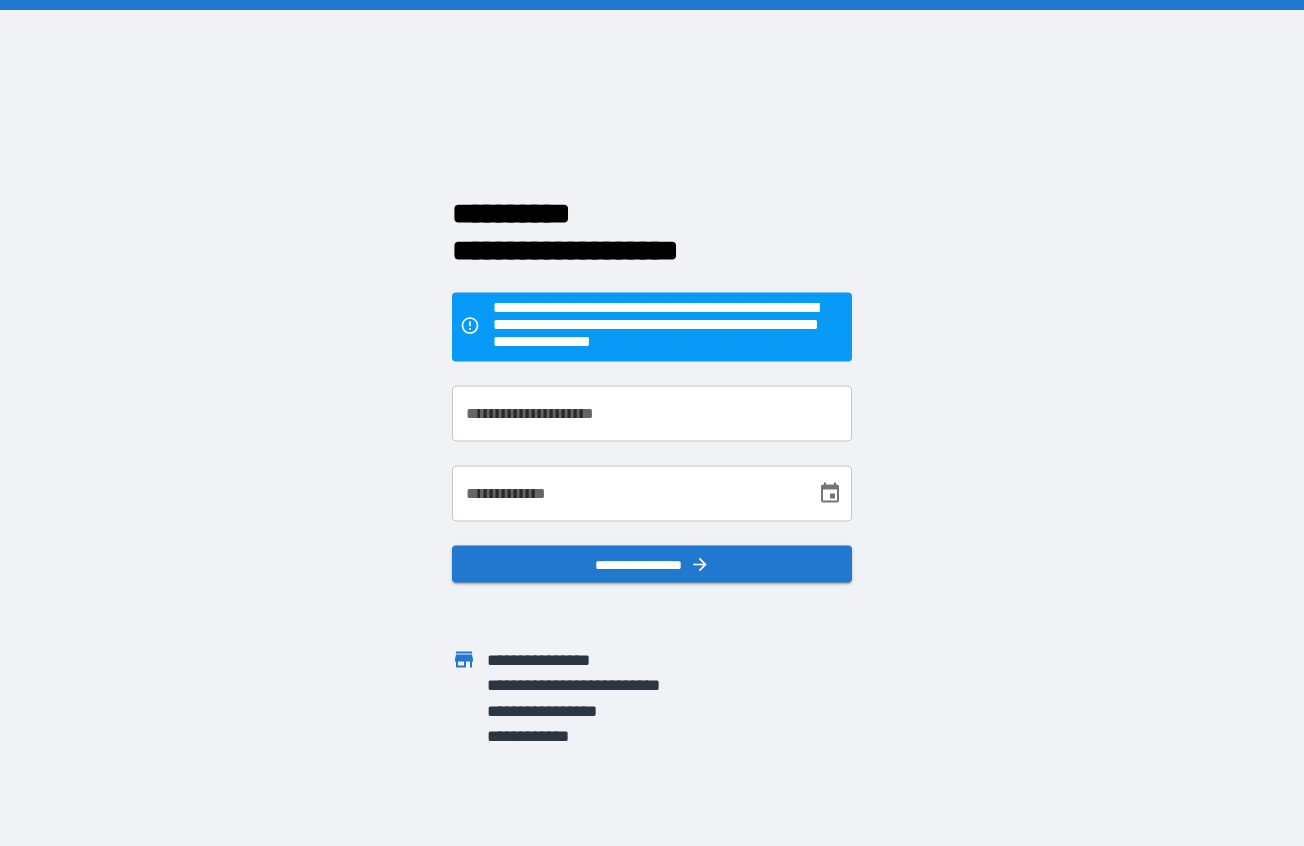 scroll, scrollTop: 0, scrollLeft: 0, axis: both 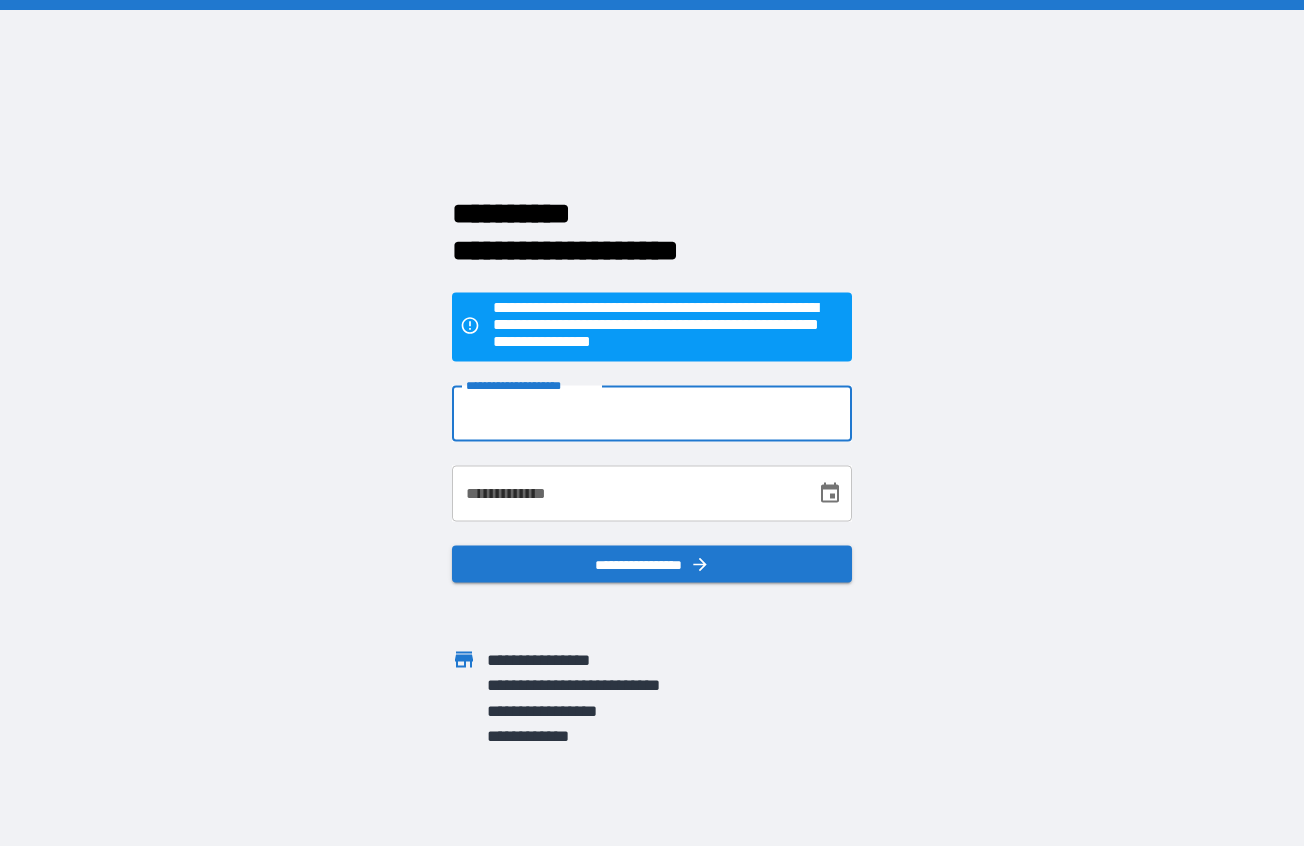 type on "**********" 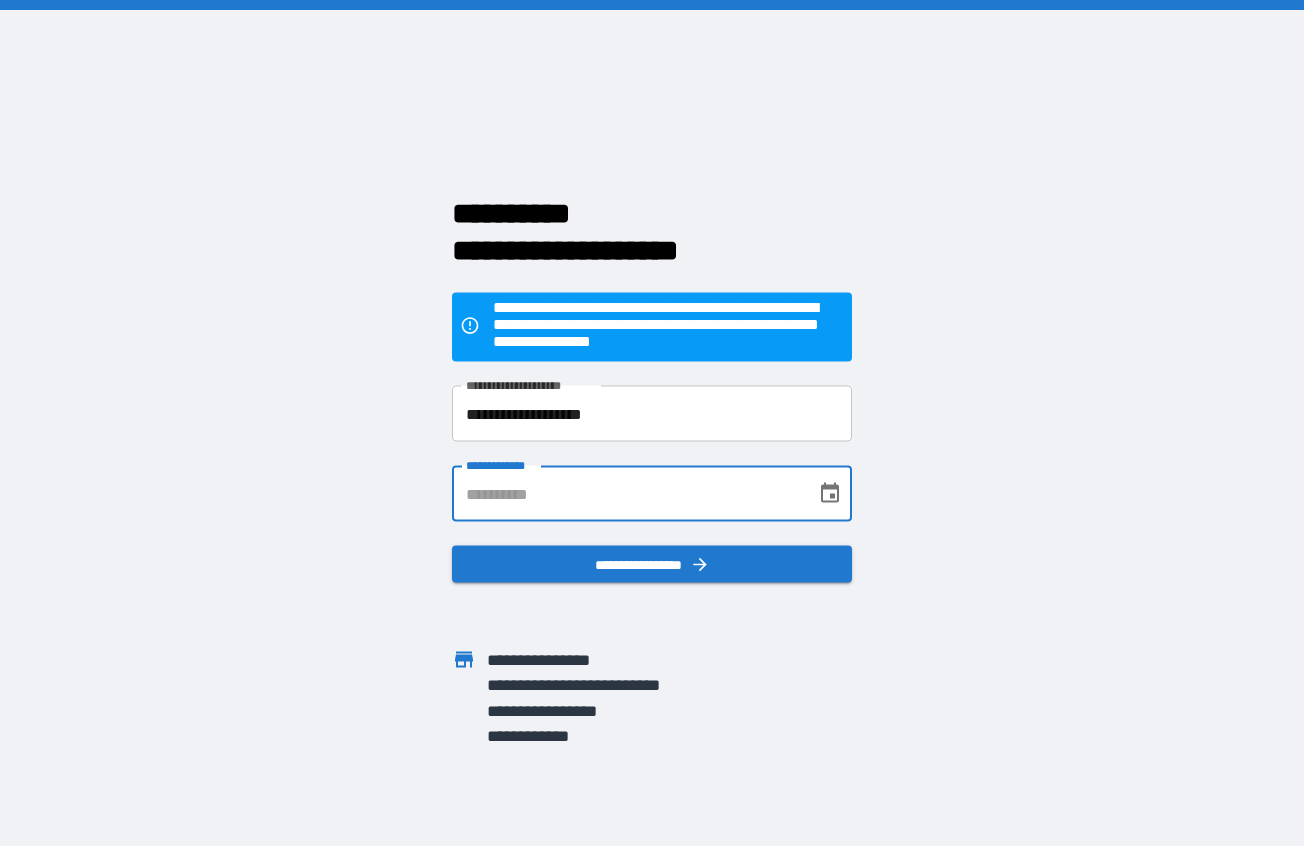 click 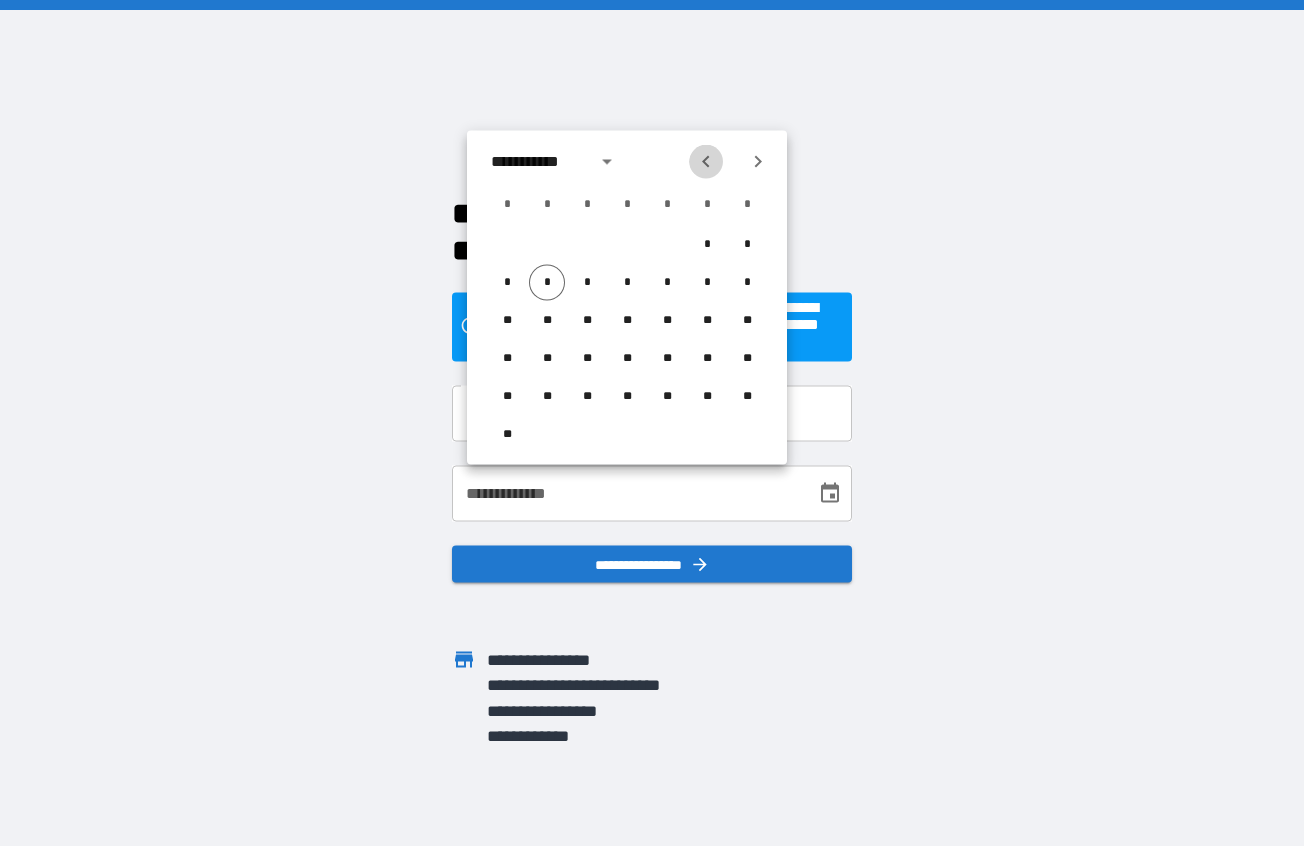 click 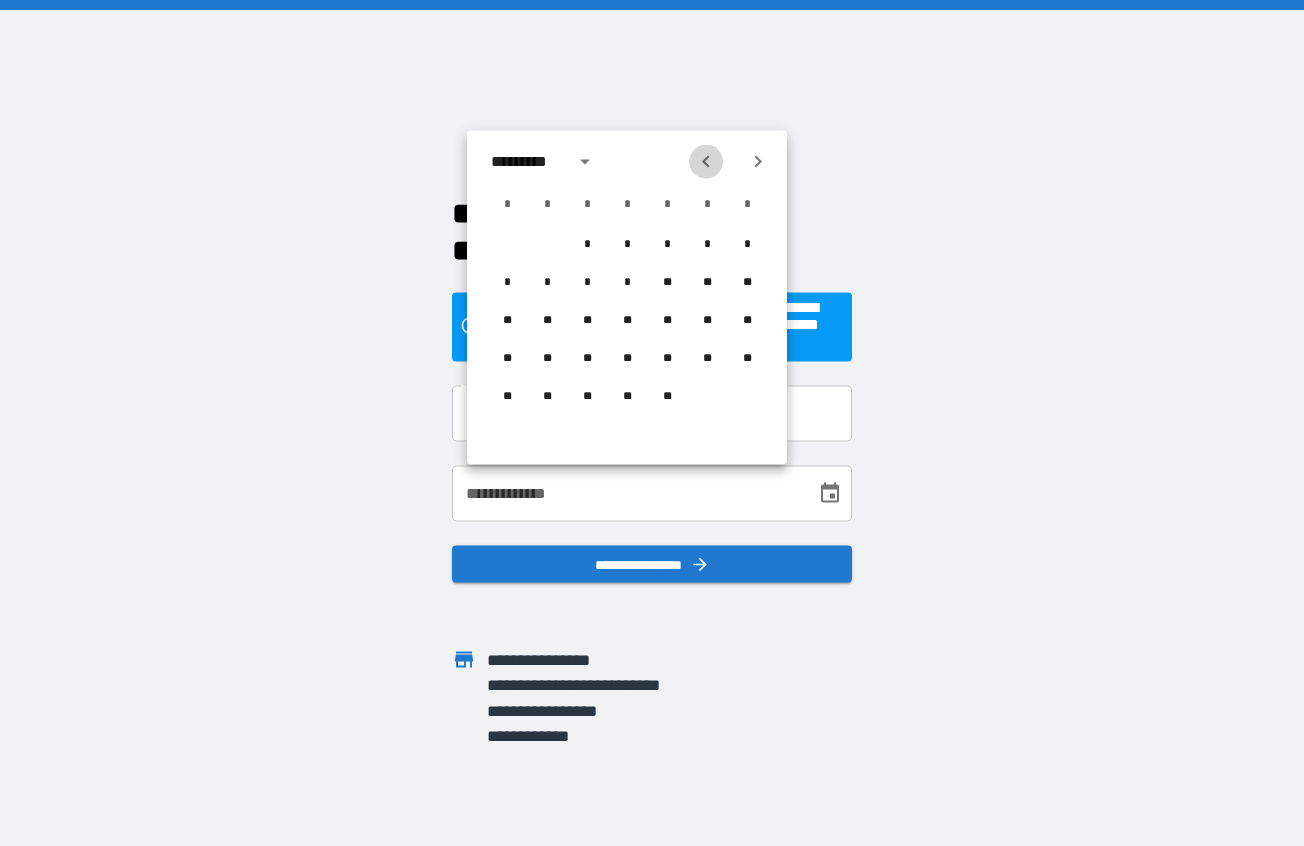 click 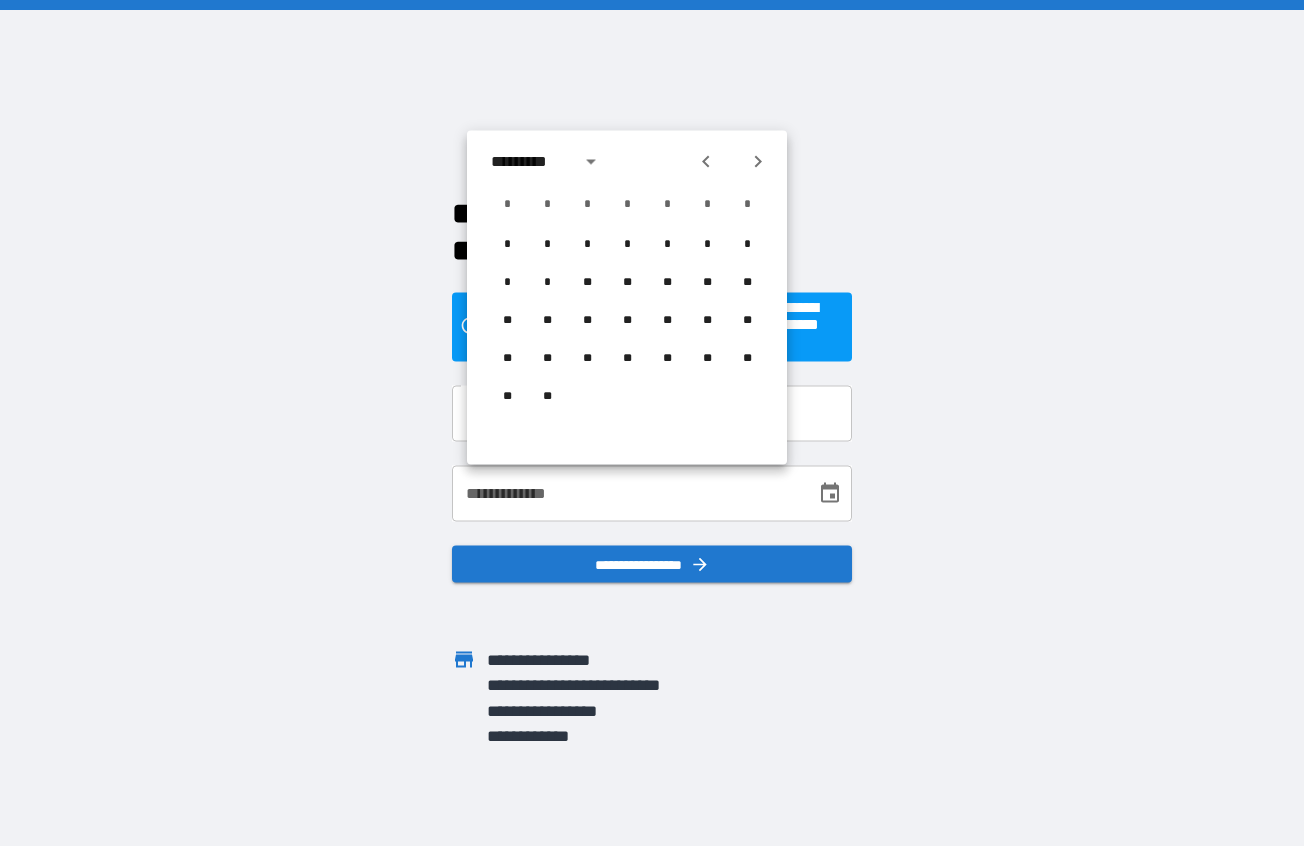 click on "**********" at bounding box center [627, 494] 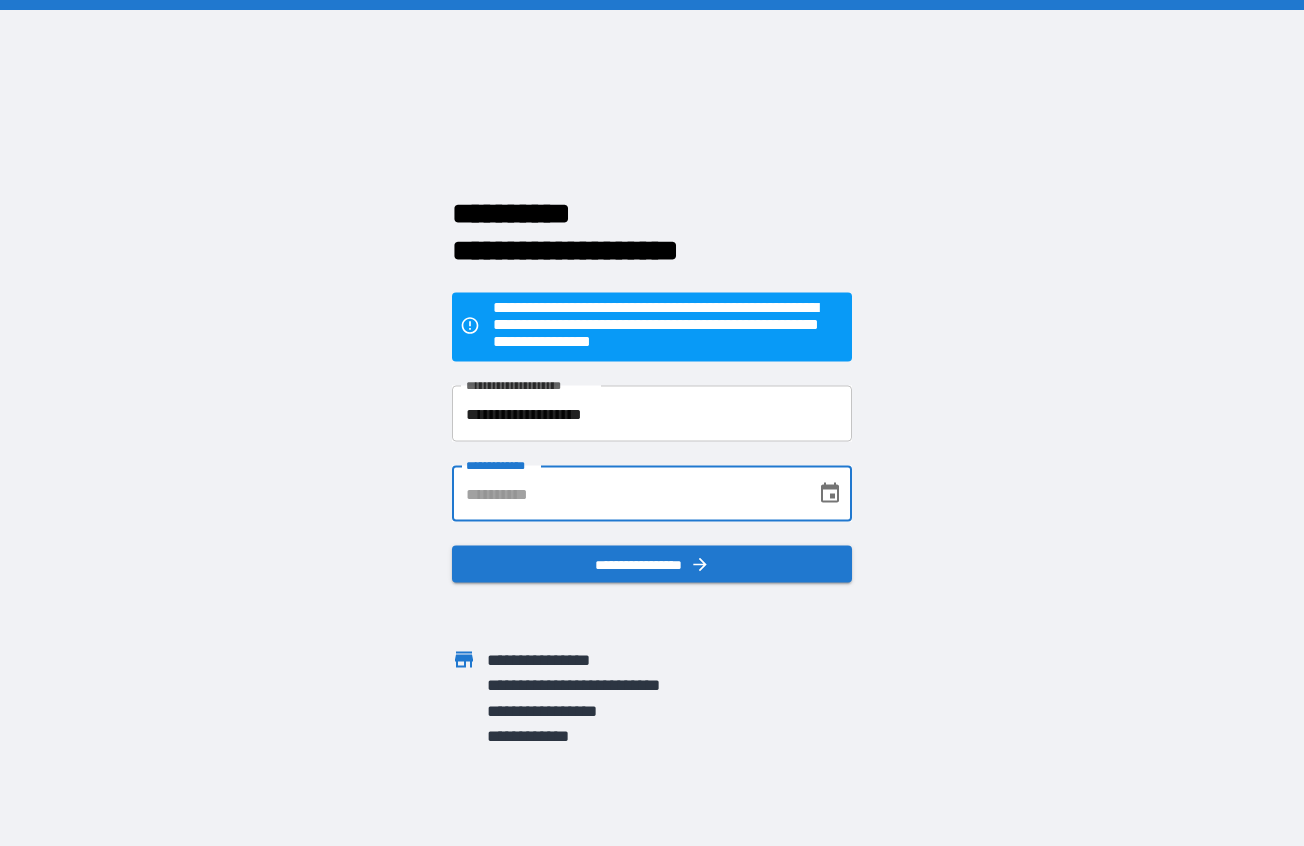 click on "**********" at bounding box center [627, 494] 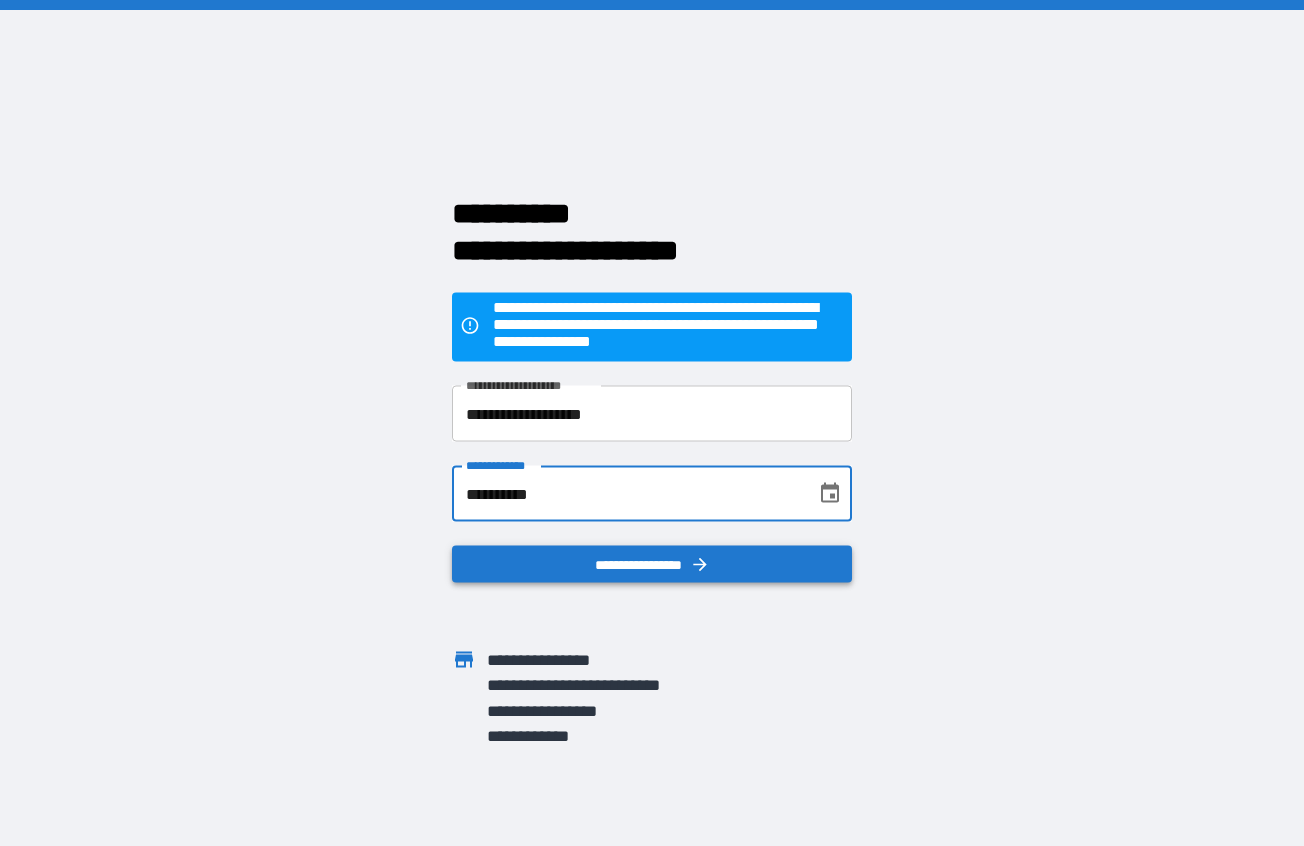 type on "**********" 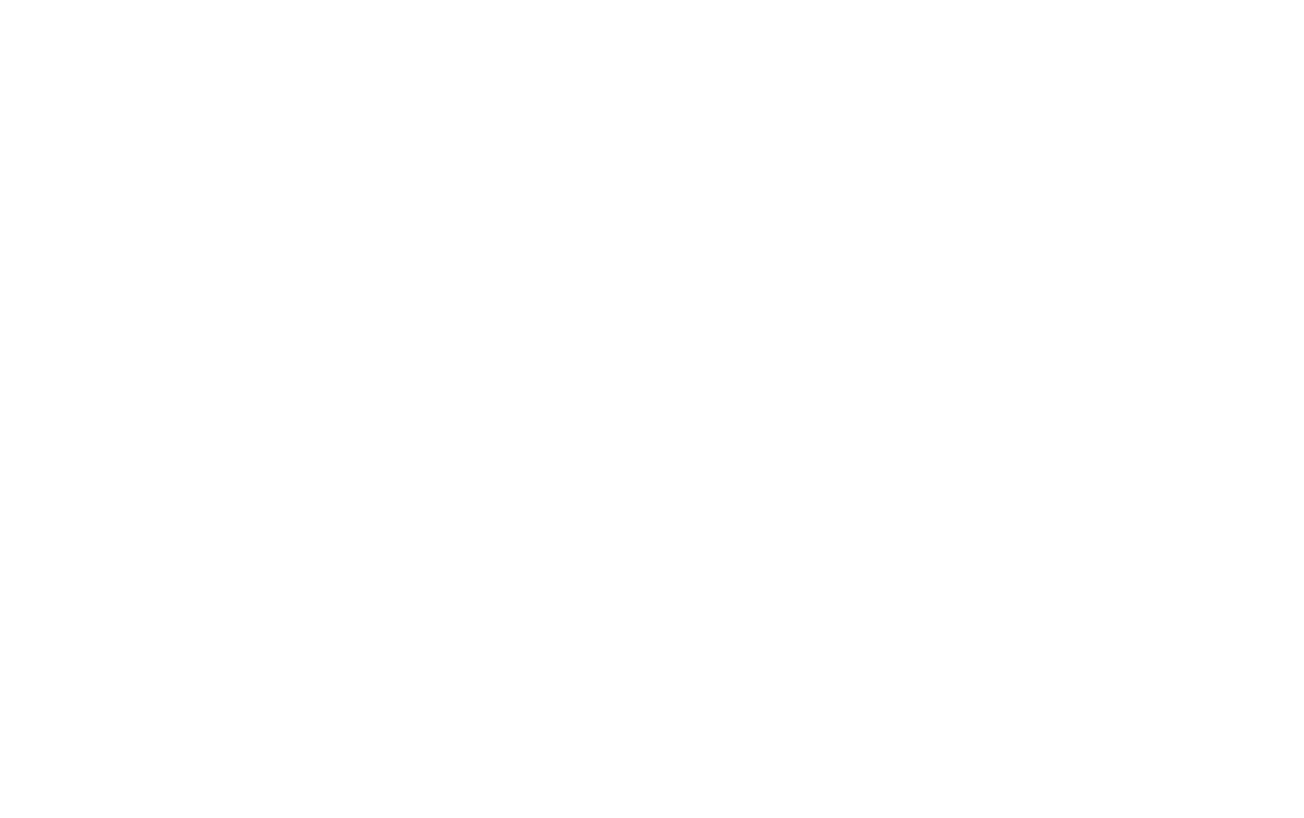 scroll, scrollTop: 0, scrollLeft: 0, axis: both 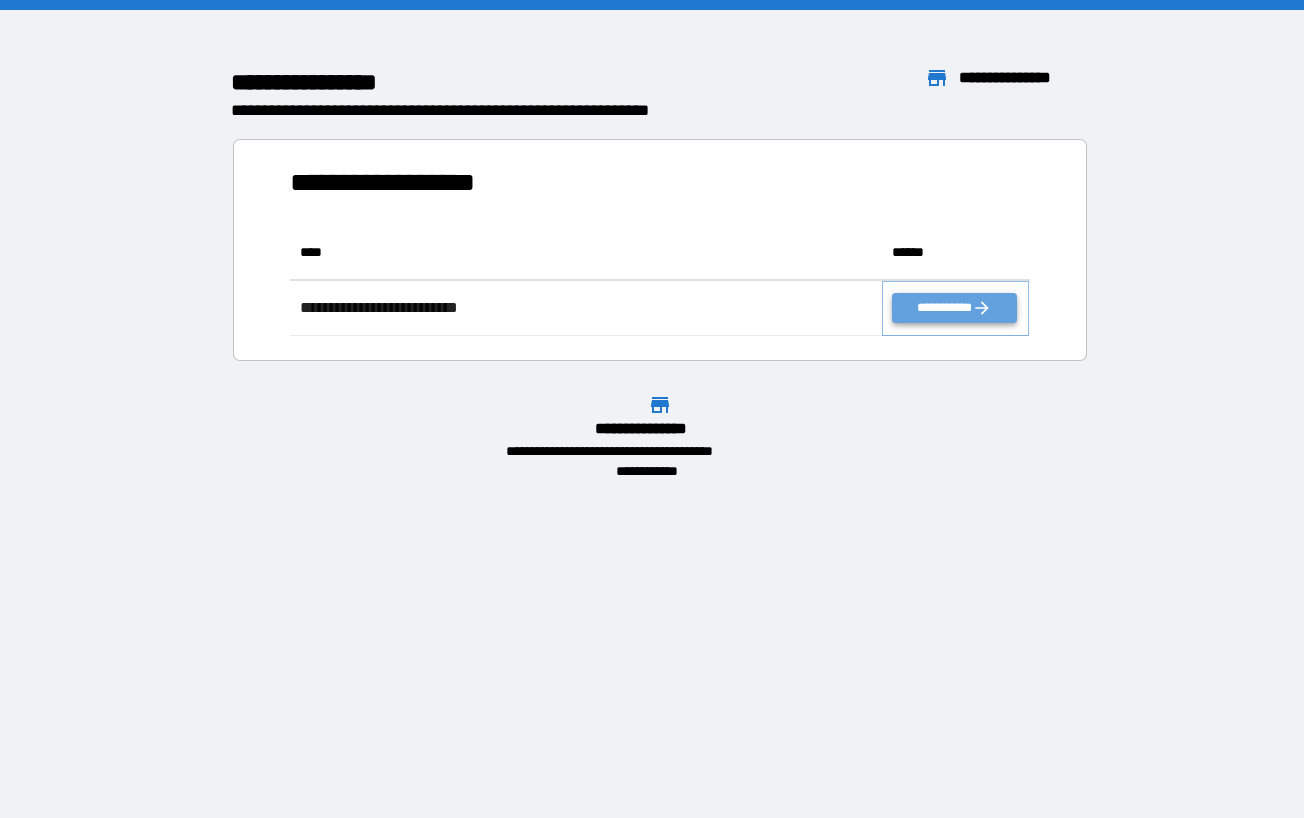 click on "**********" at bounding box center [954, 308] 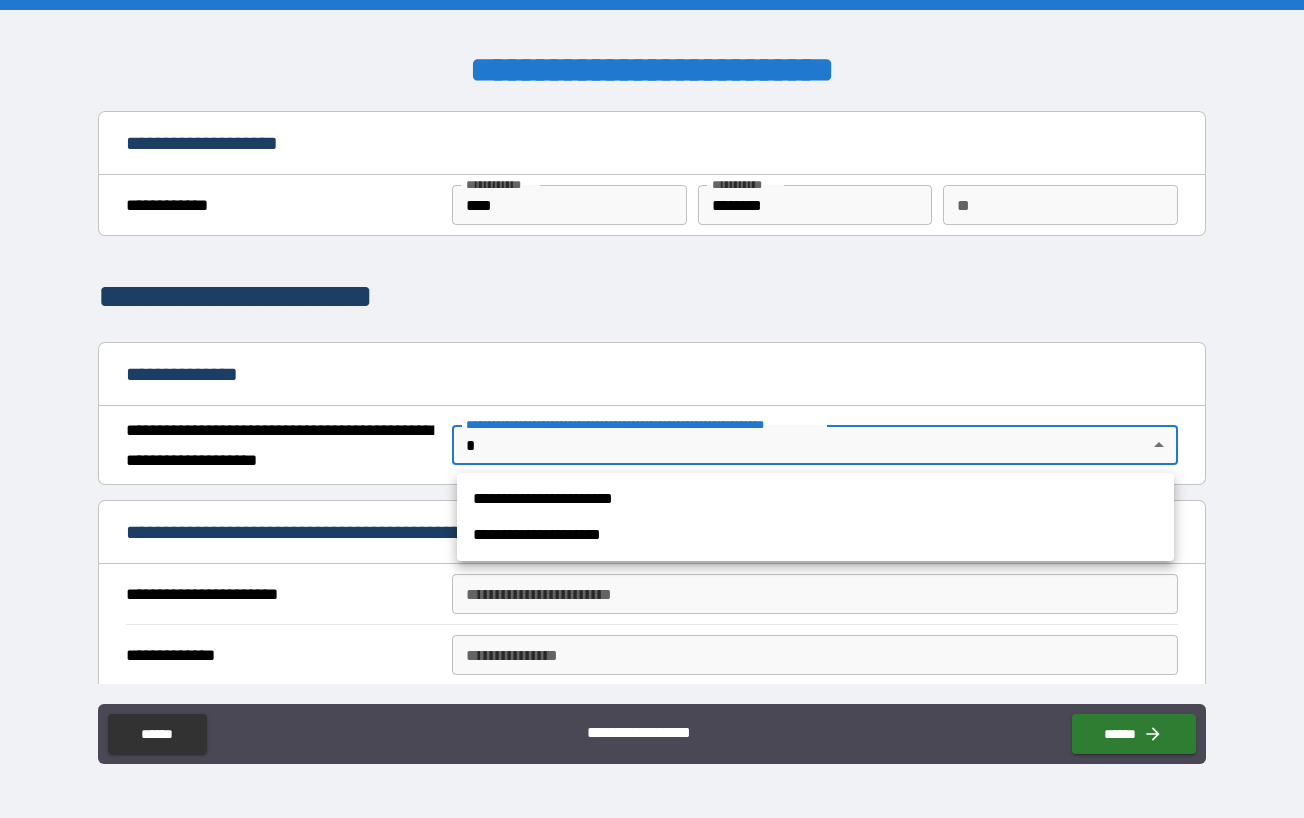 click on "**********" at bounding box center (652, 409) 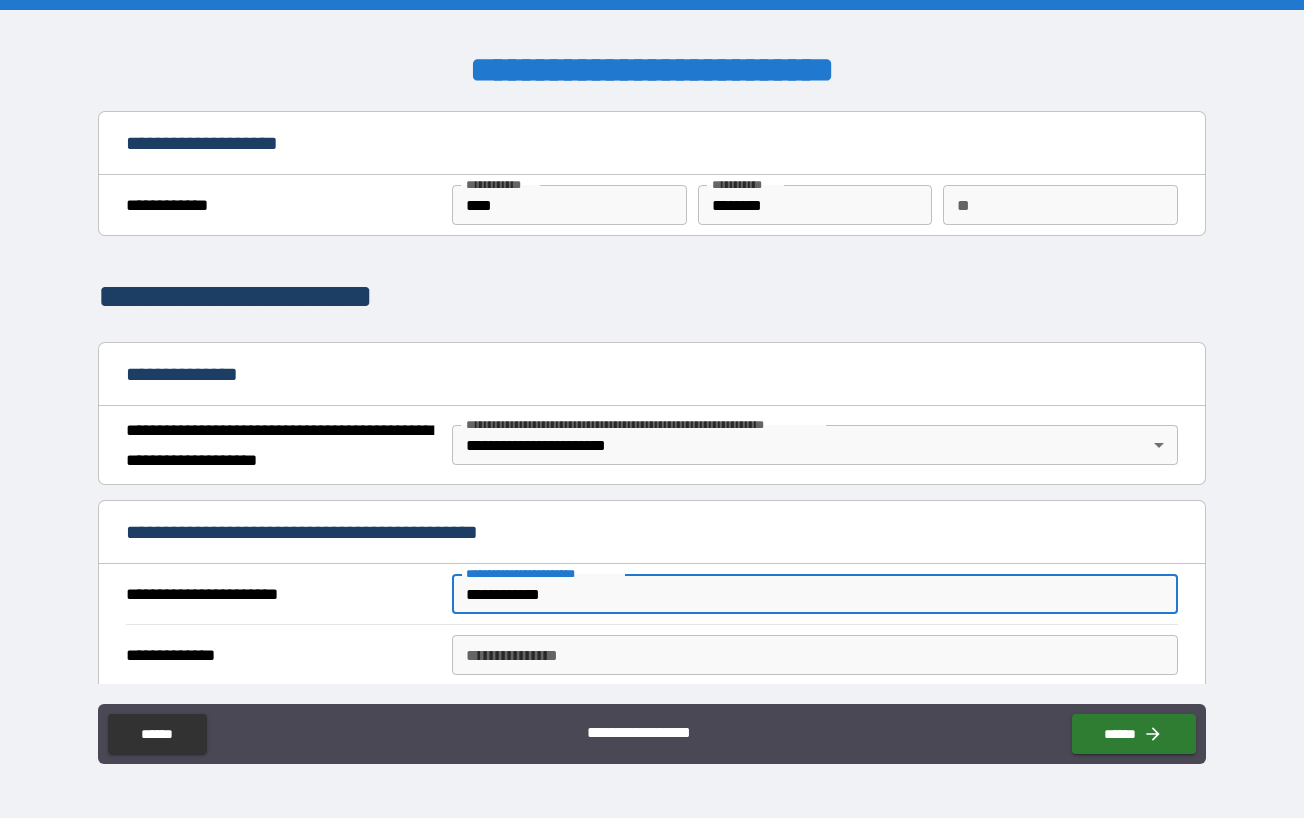 type on "**********" 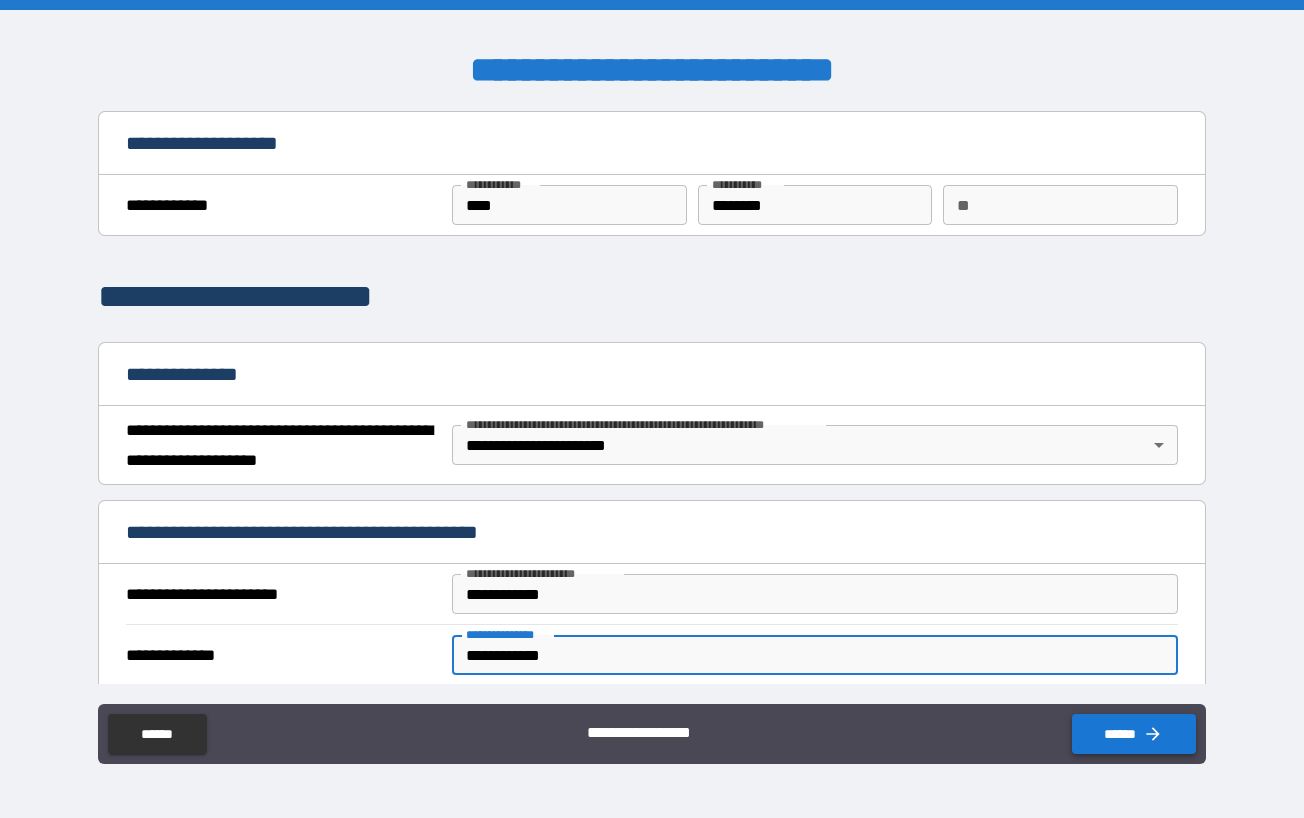 type on "**********" 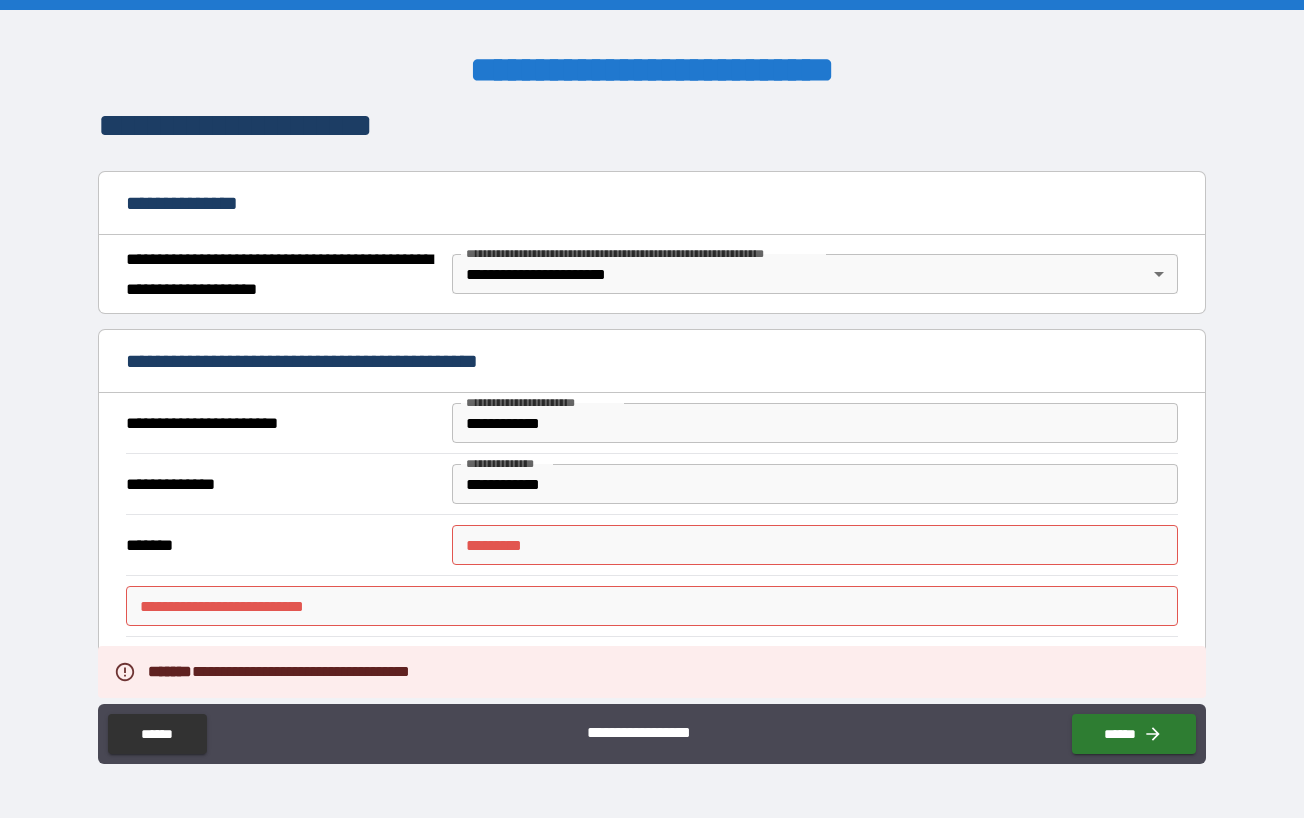 scroll, scrollTop: 184, scrollLeft: 0, axis: vertical 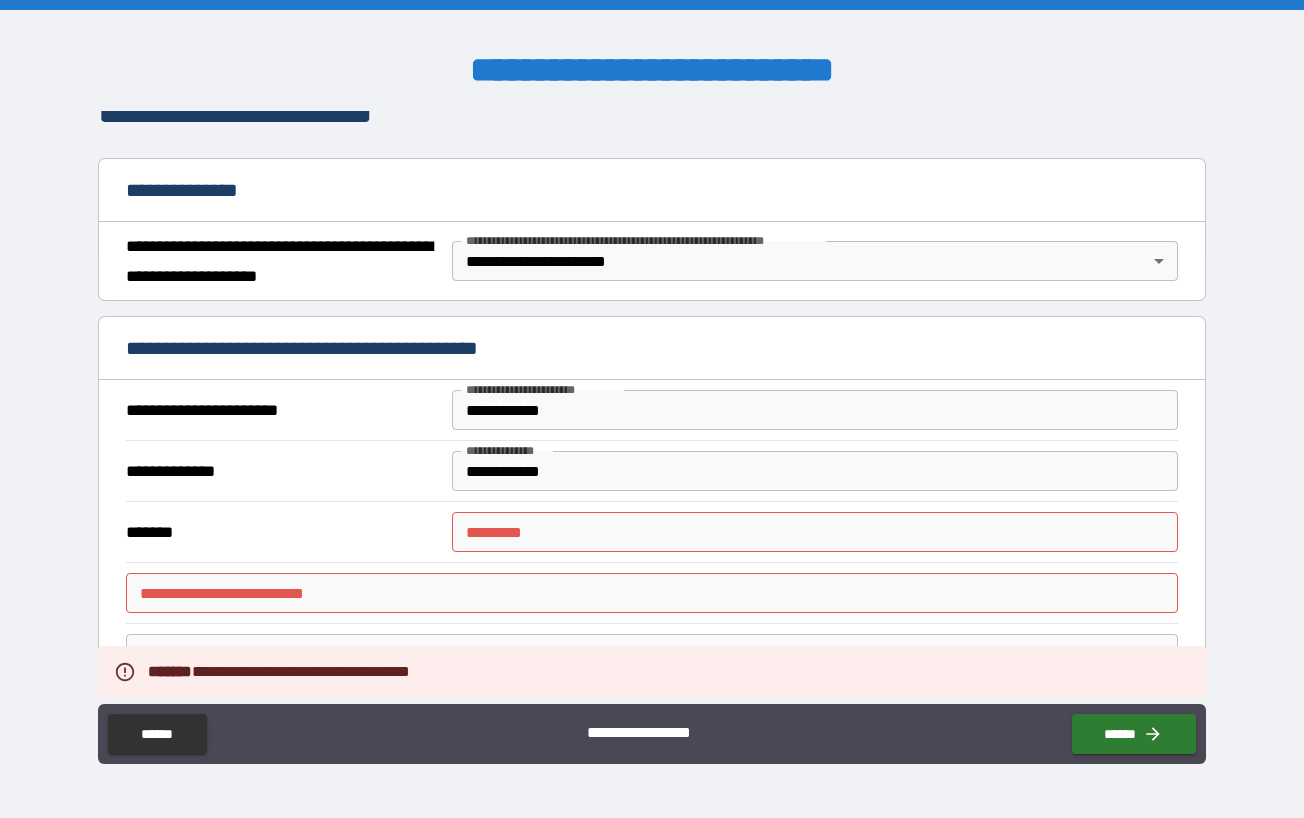 click on "*******   *" at bounding box center [814, 532] 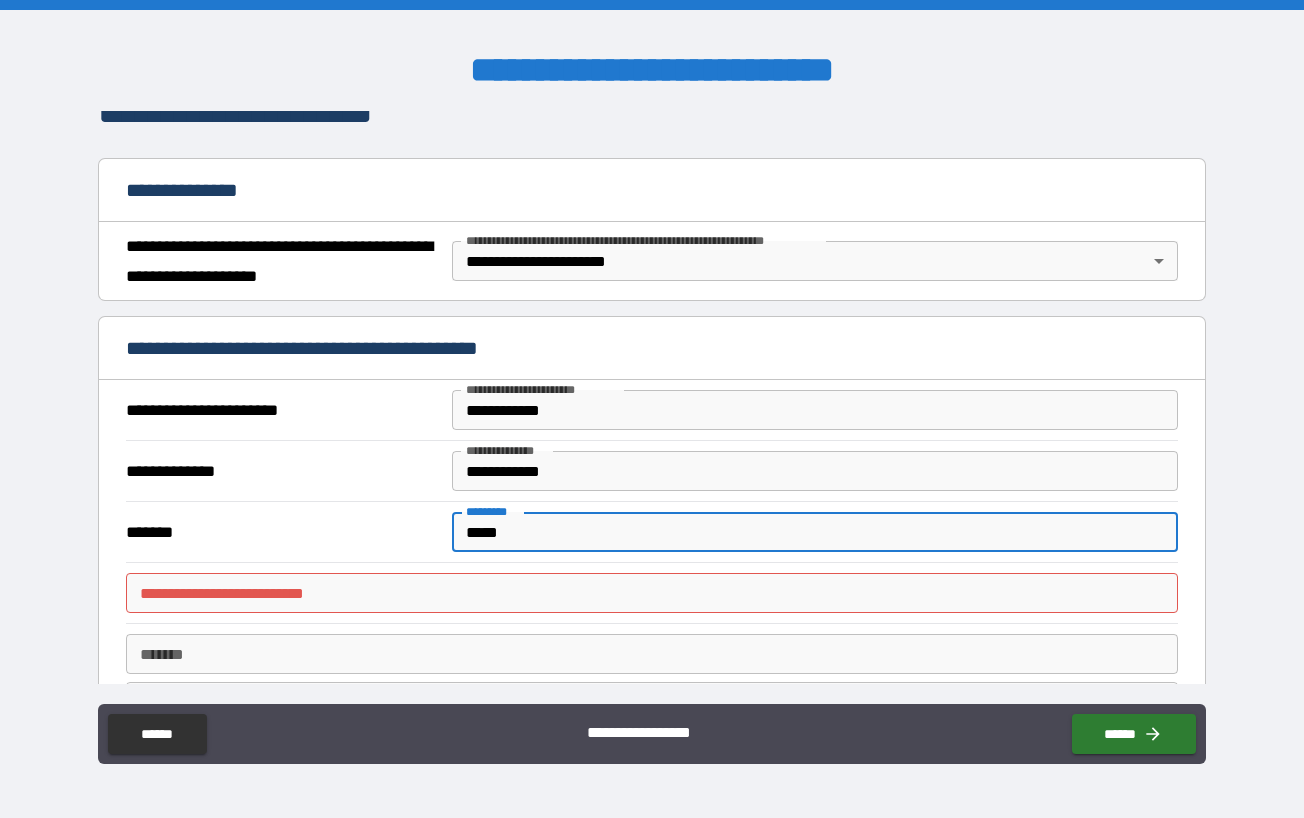 type on "*****" 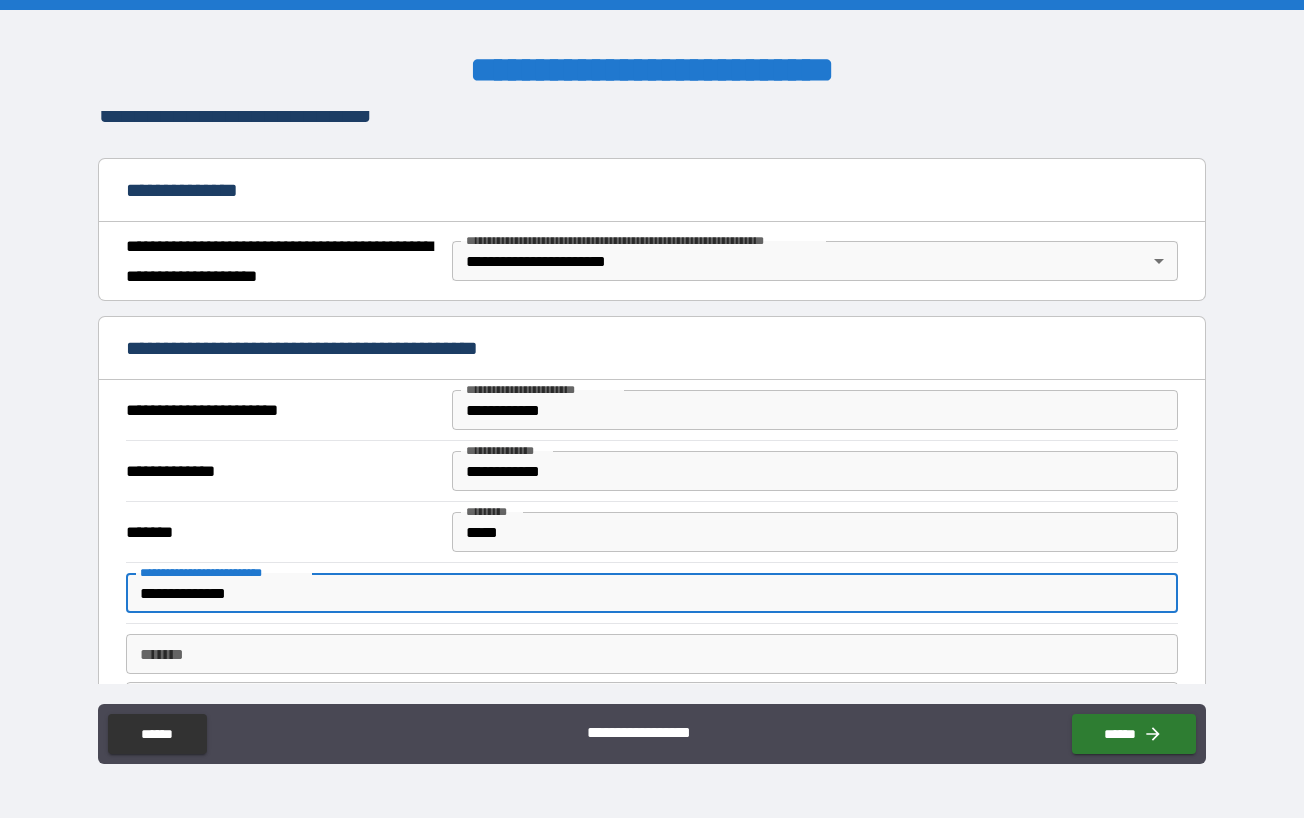 type on "**********" 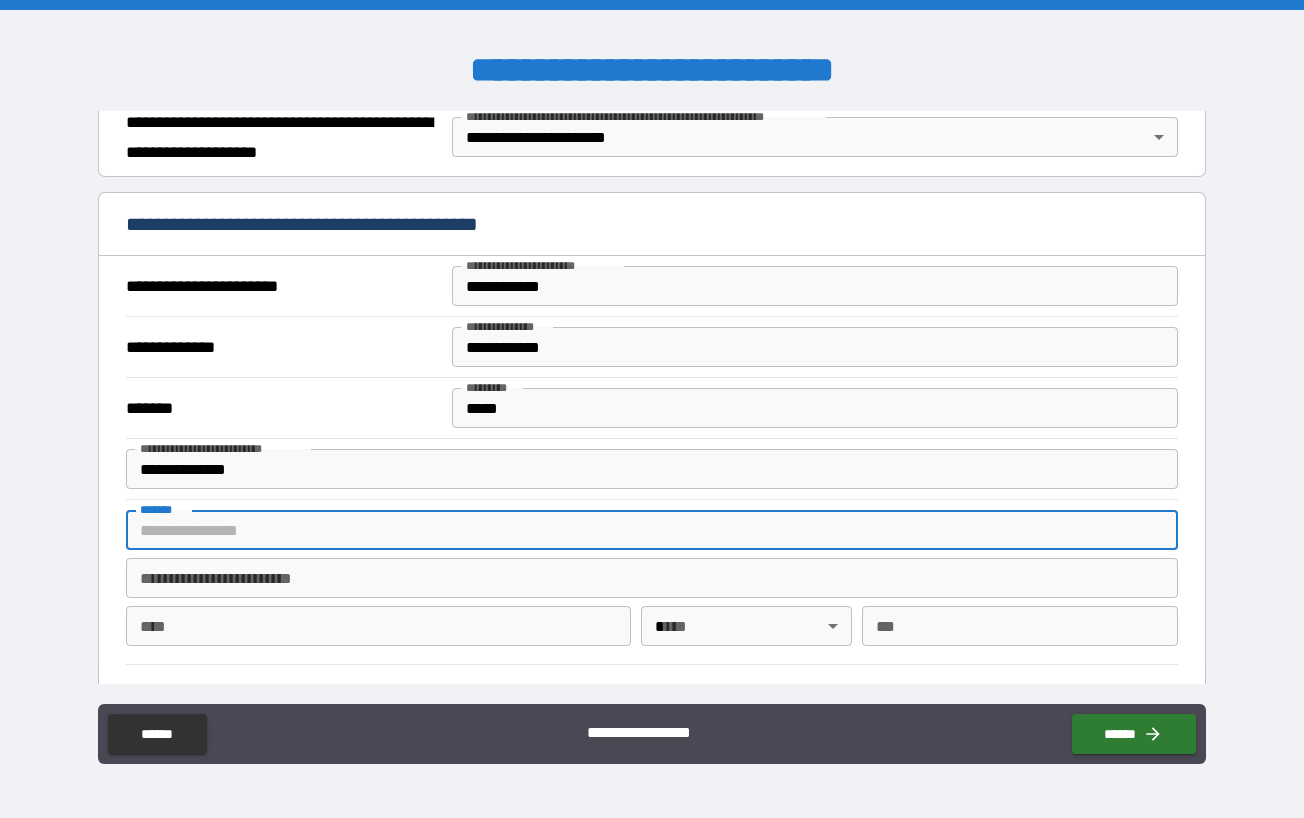scroll, scrollTop: 313, scrollLeft: 0, axis: vertical 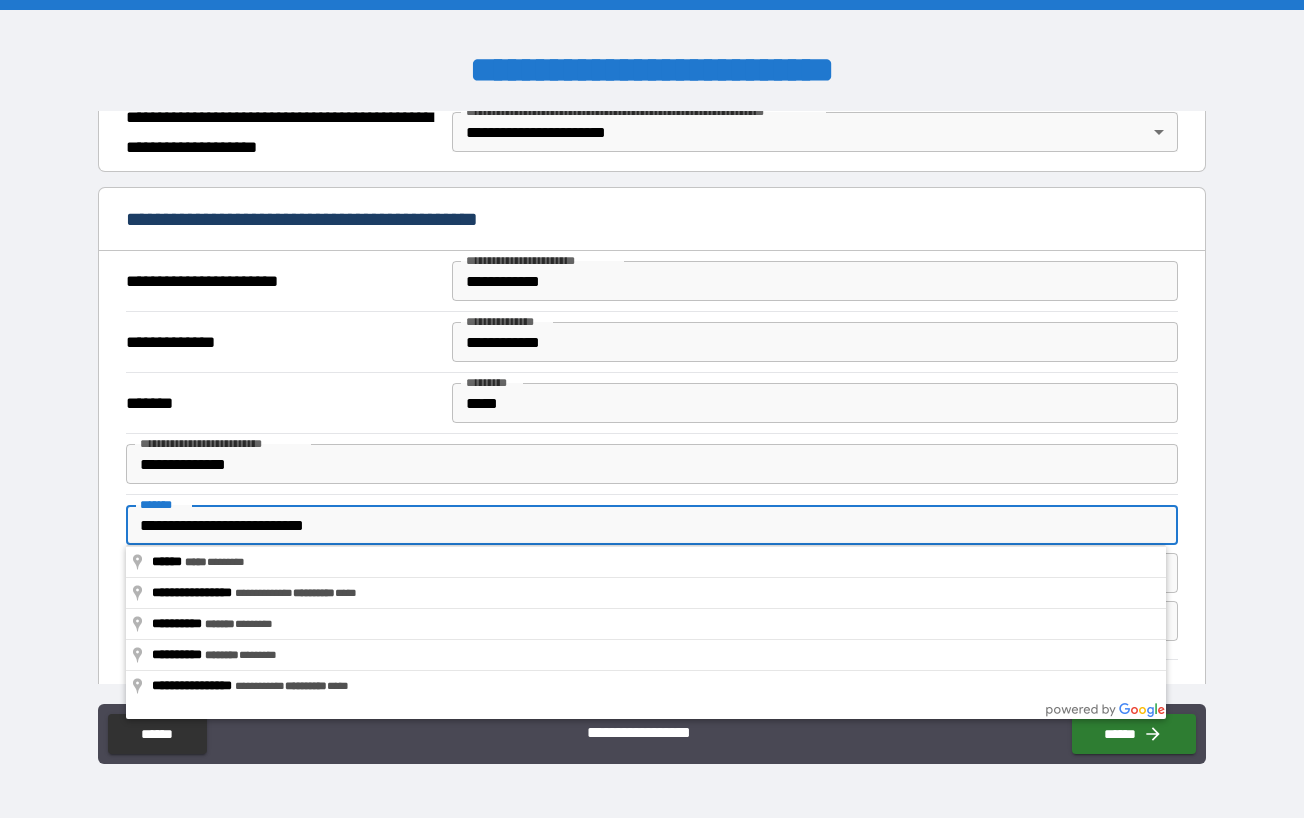 type on "**********" 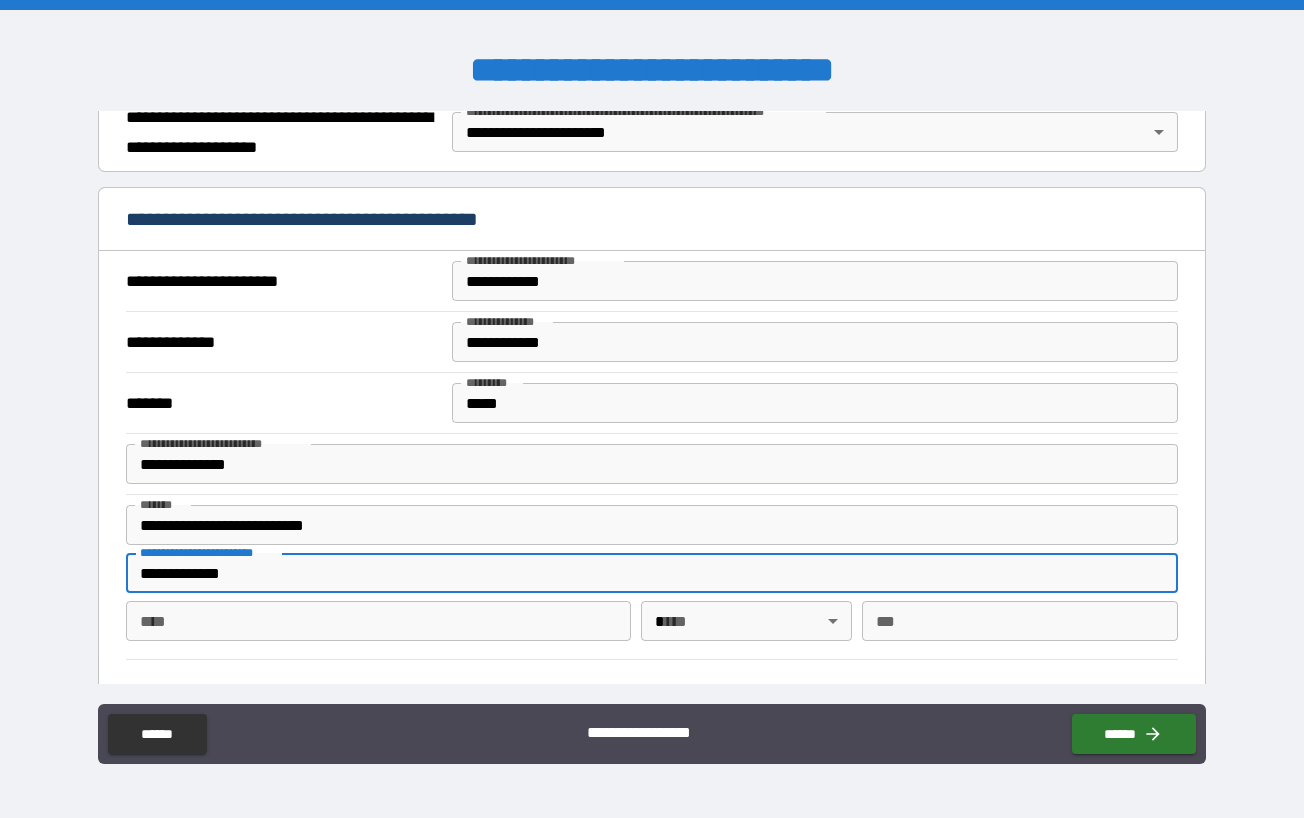 type on "**********" 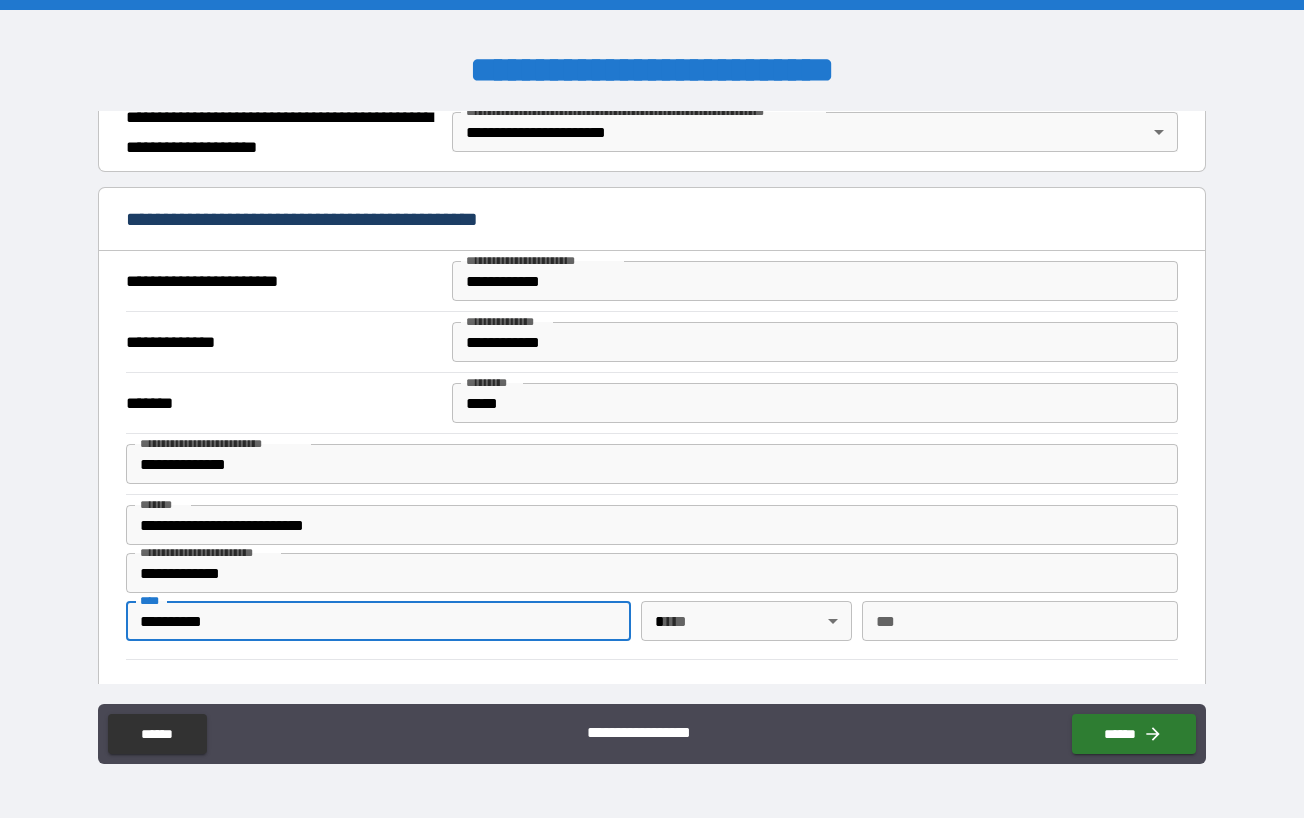 type on "**********" 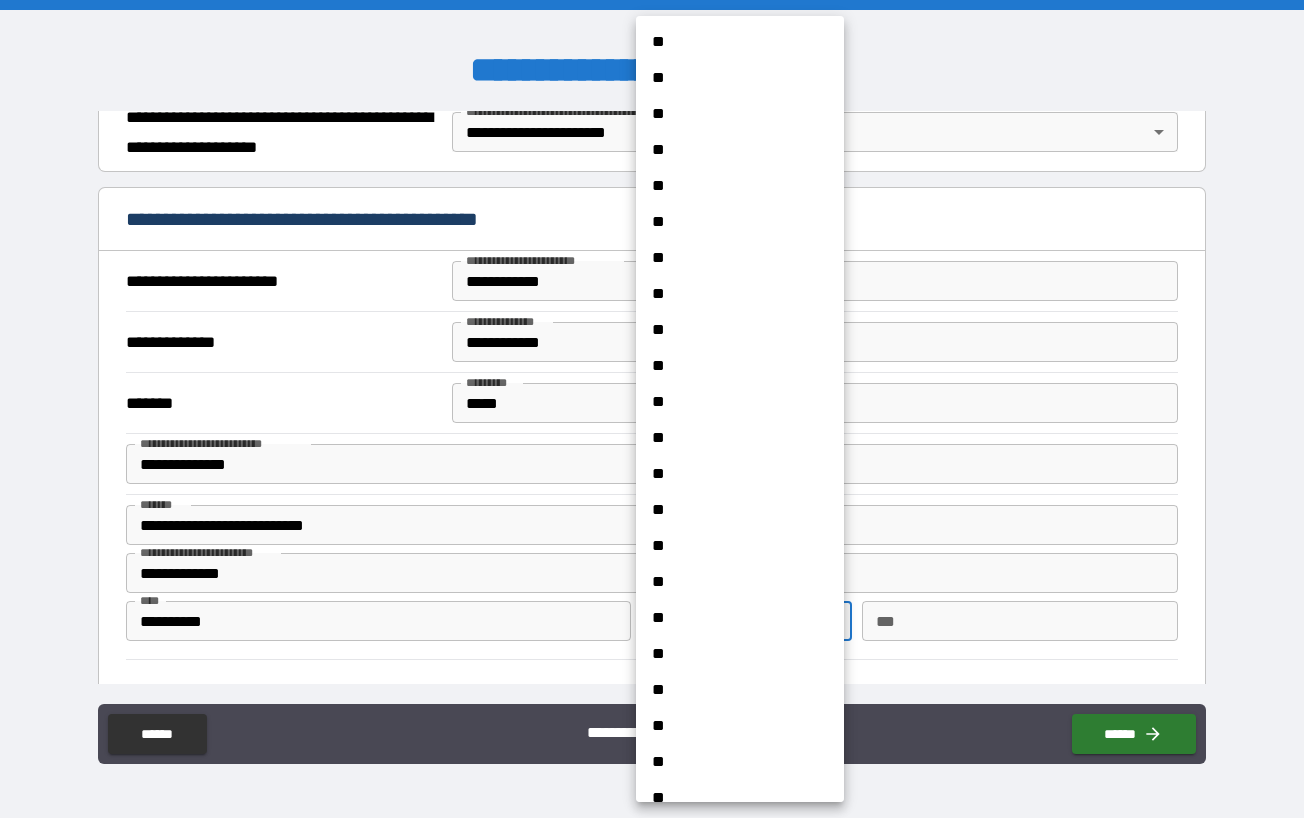 click on "**********" at bounding box center (652, 409) 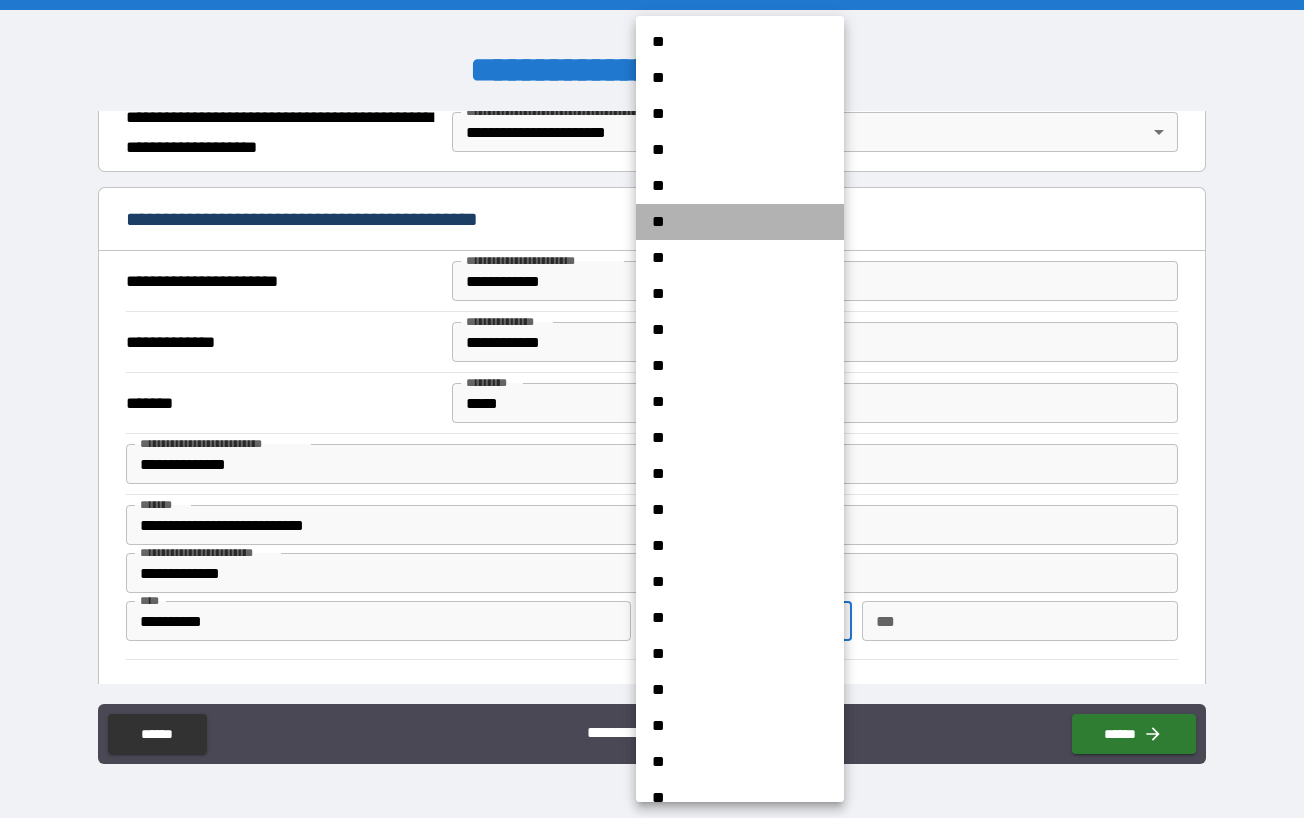click on "**" at bounding box center [740, 222] 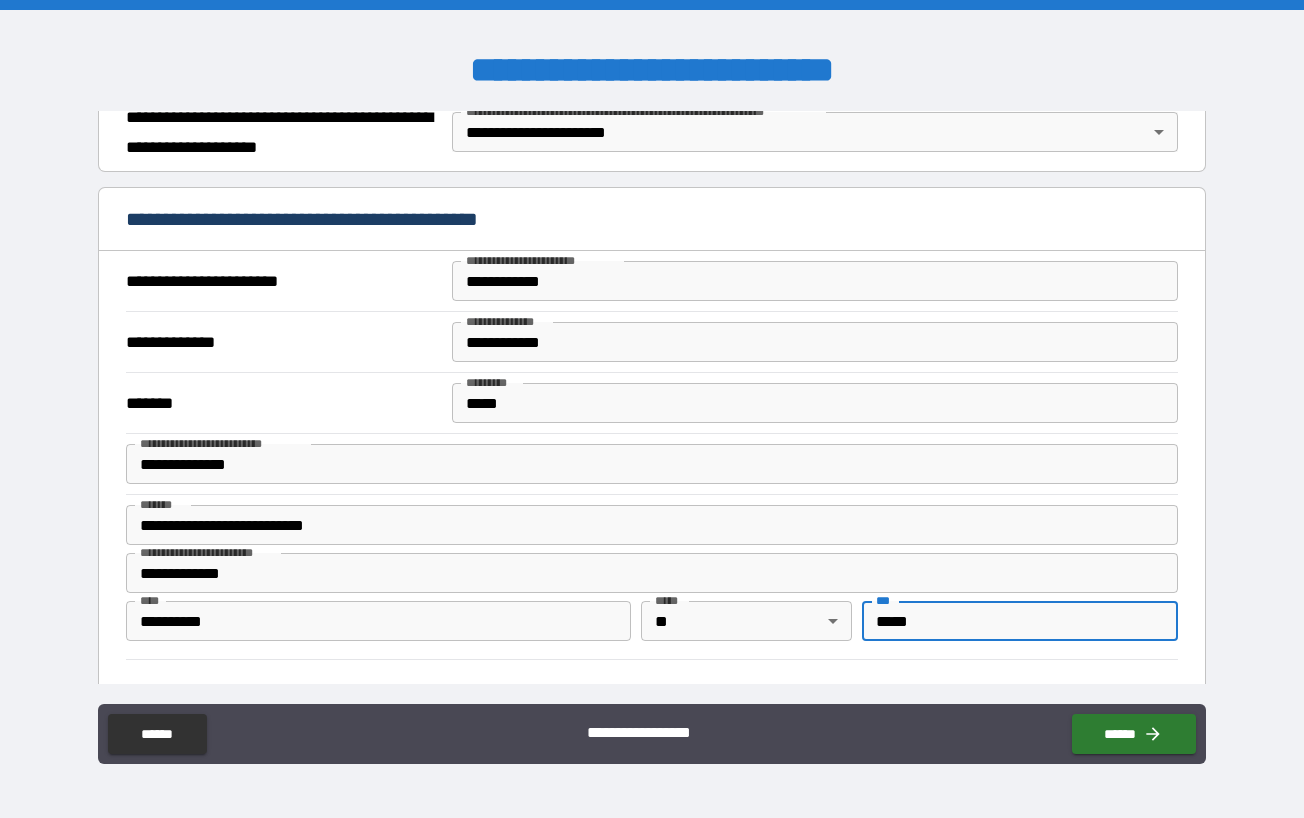 type on "*****" 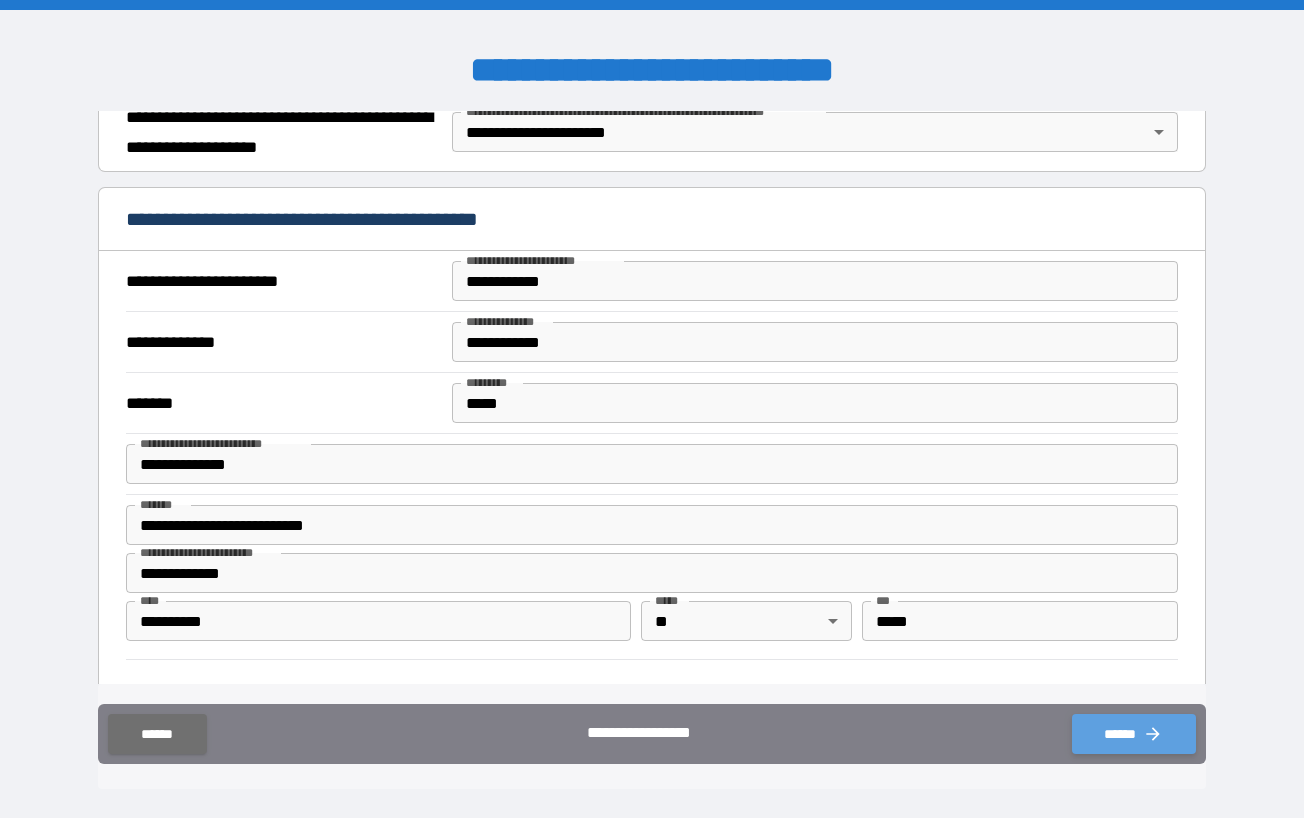 click on "******" at bounding box center (1134, 734) 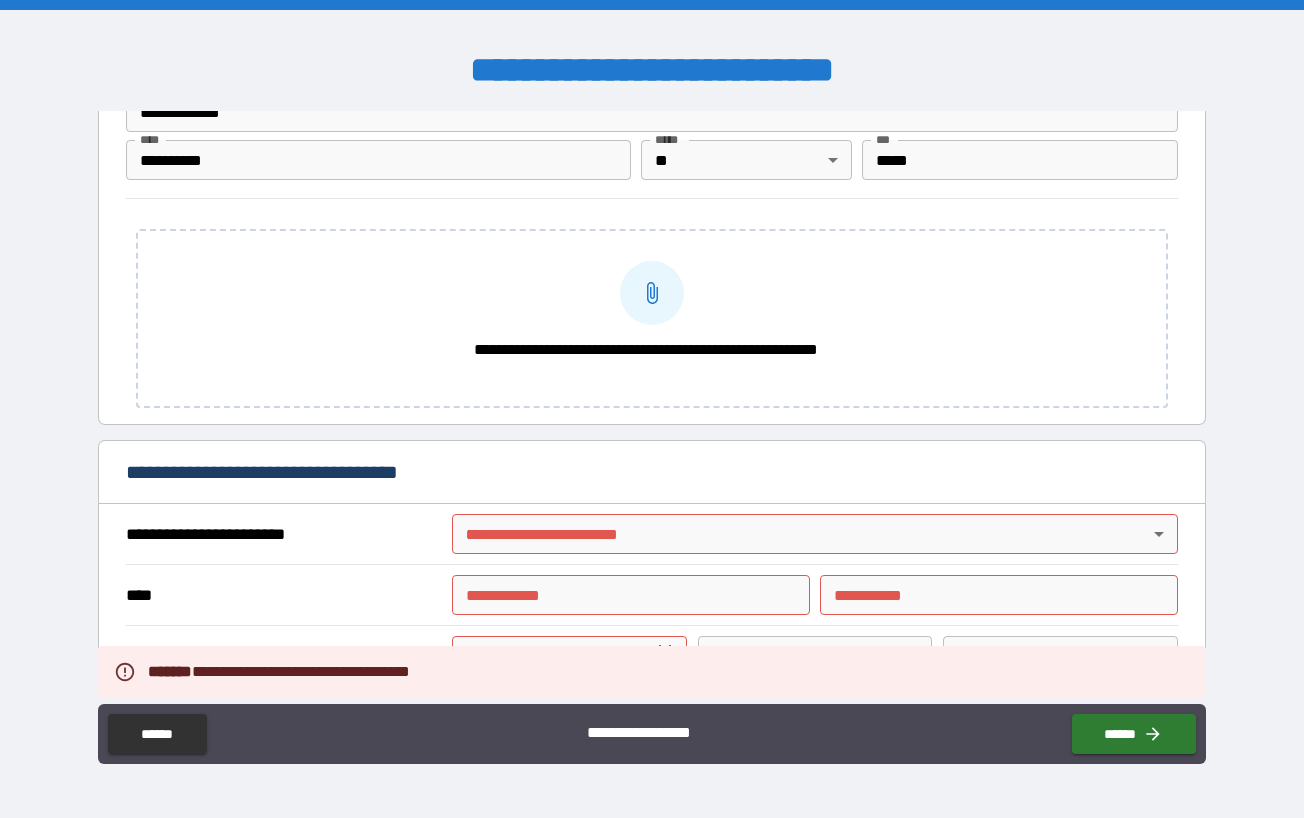 scroll, scrollTop: 777, scrollLeft: 0, axis: vertical 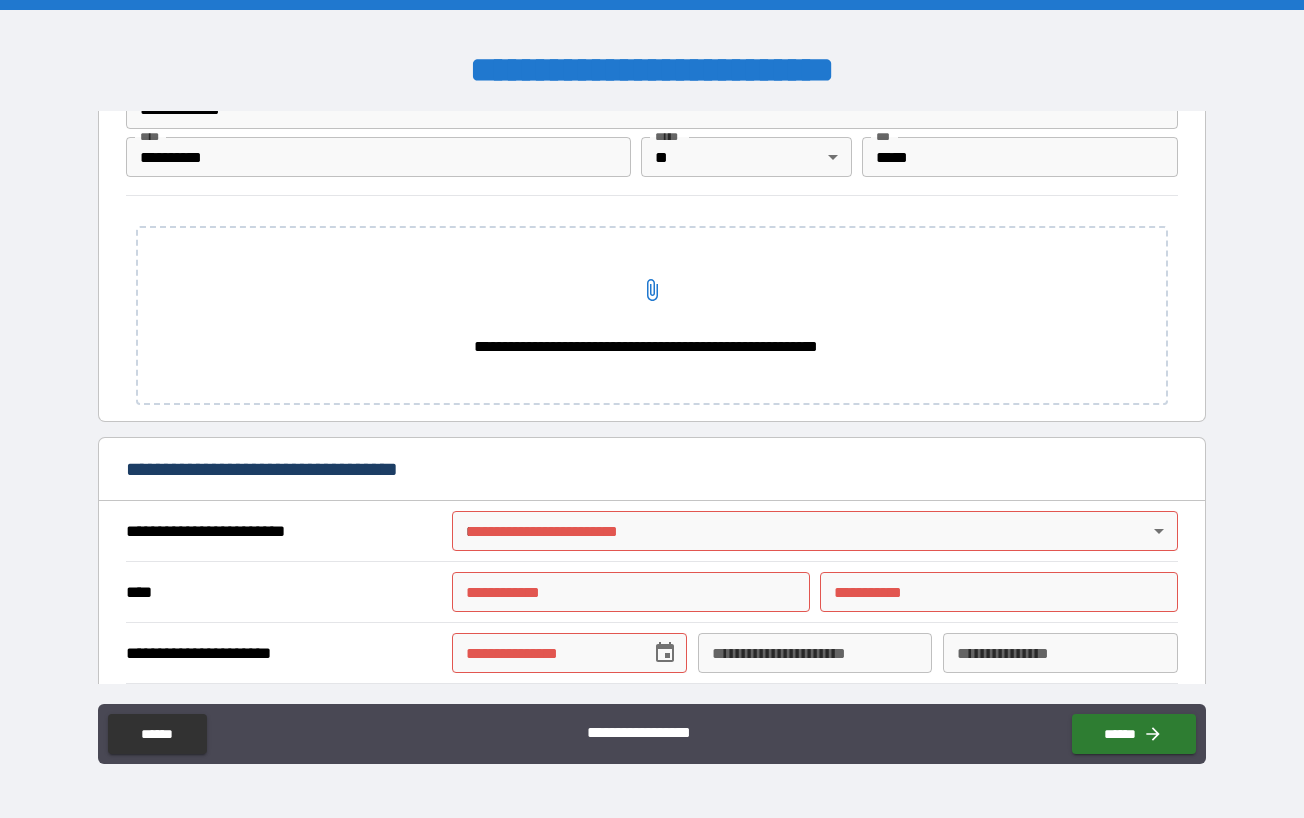 click on "**********" at bounding box center [652, 290] 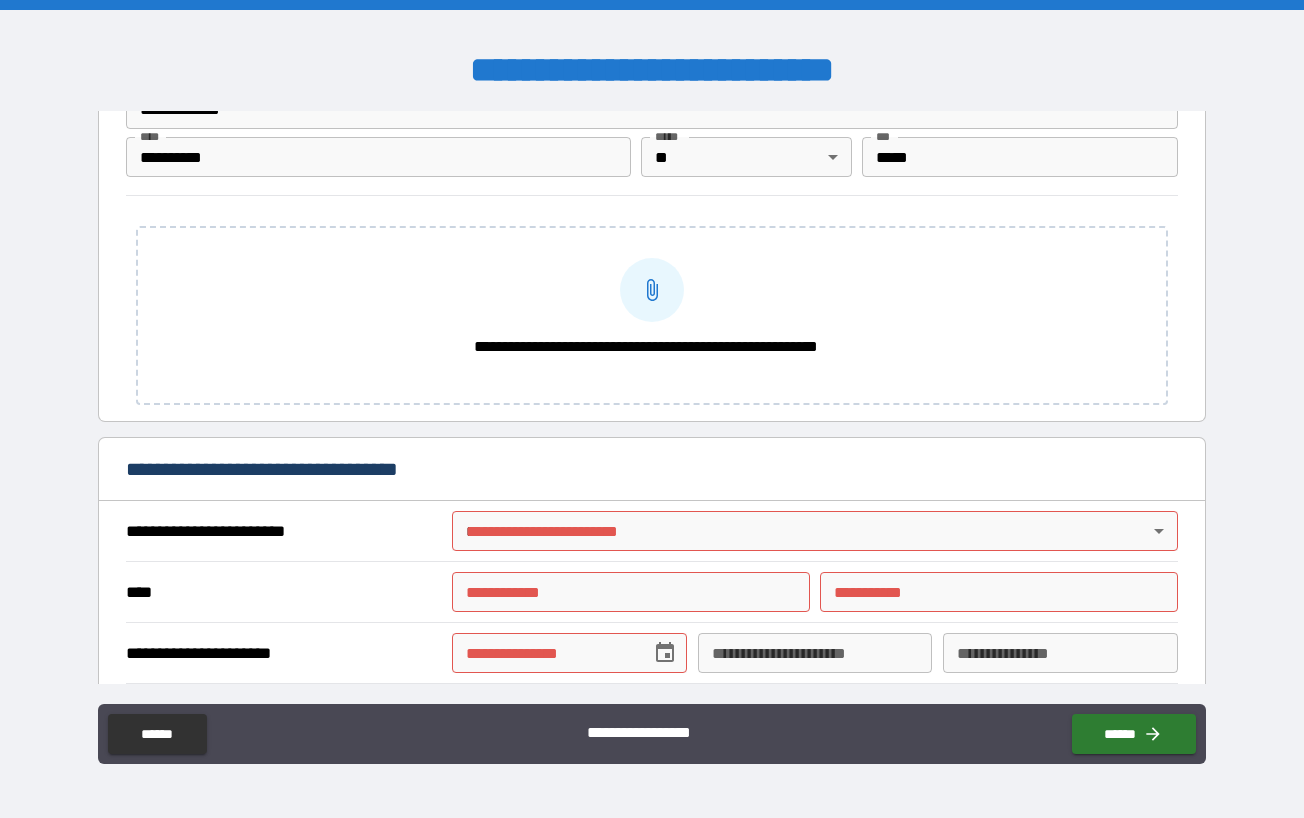 click on "**********" at bounding box center [652, 409] 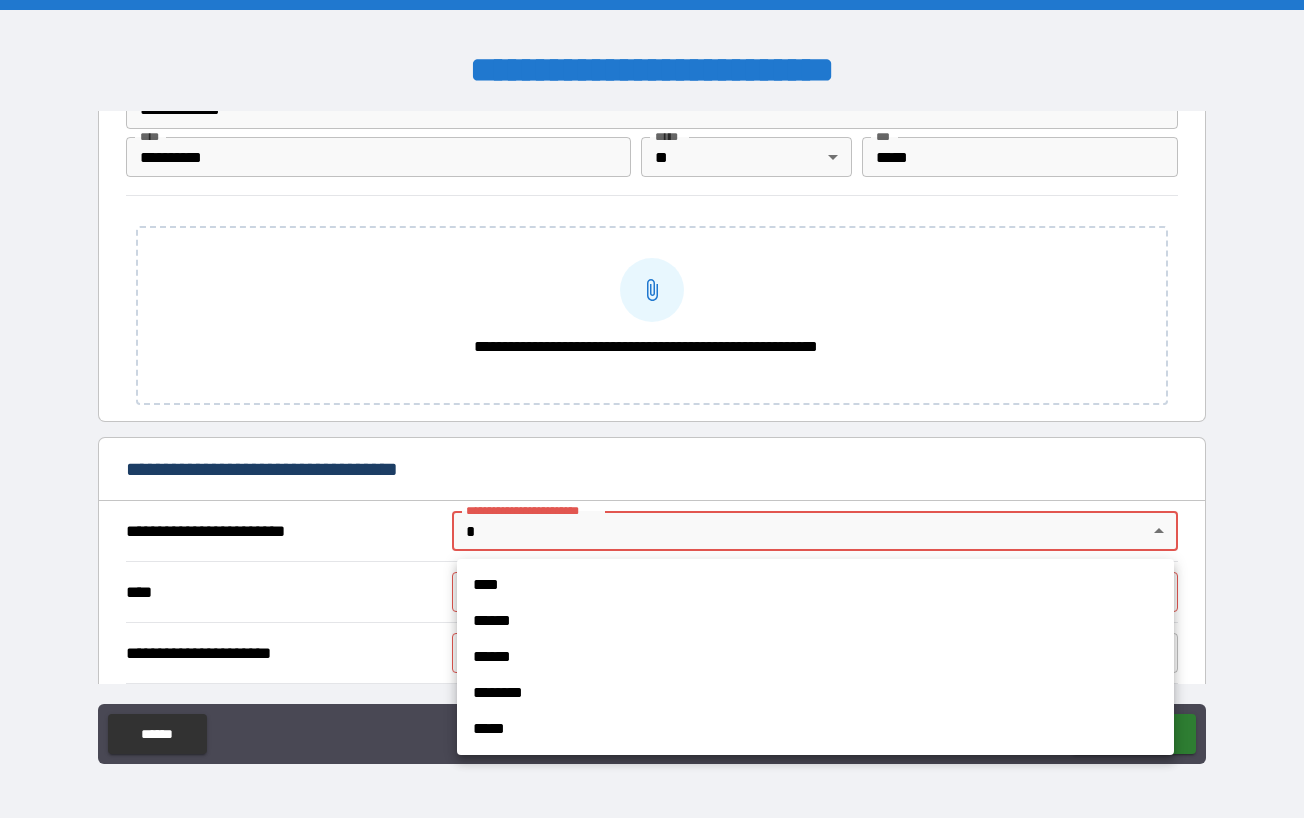 click on "******" at bounding box center [815, 657] 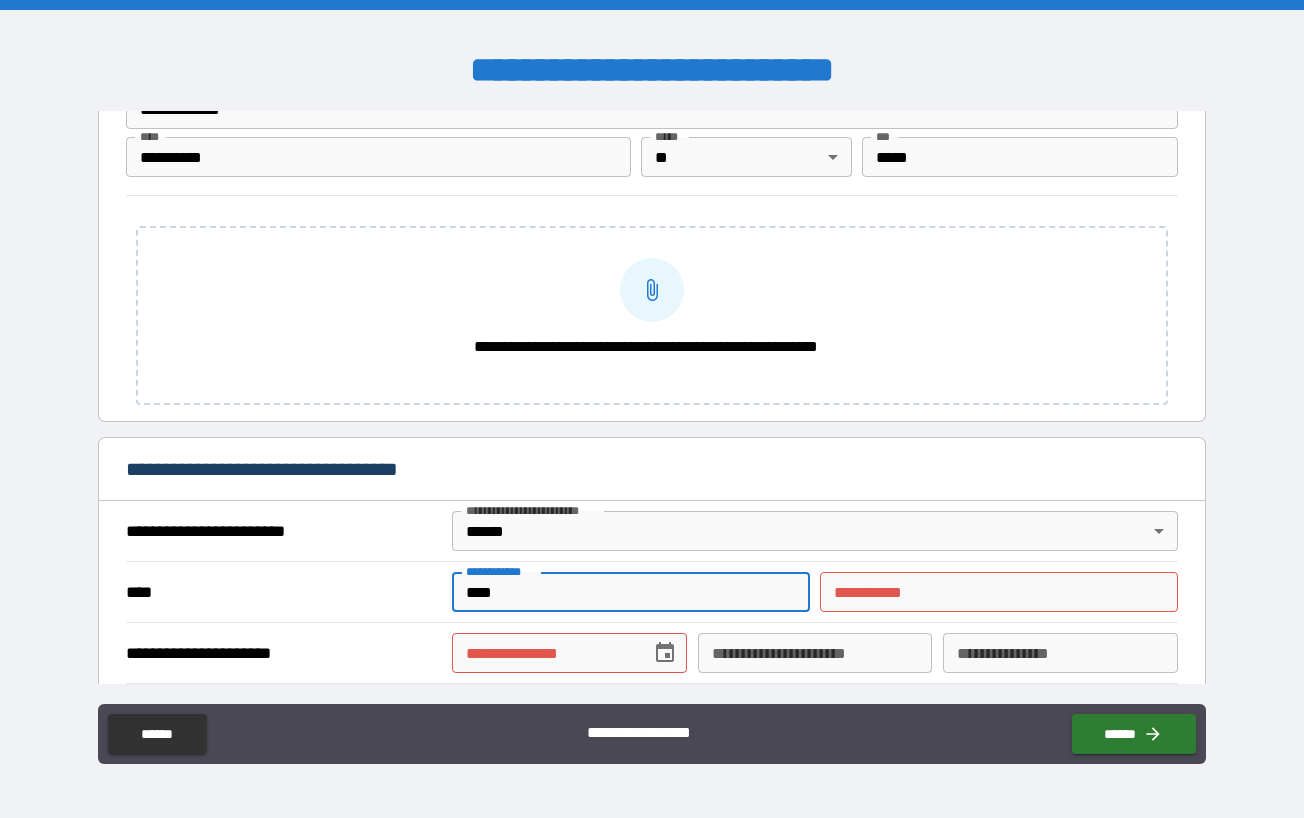 type on "****" 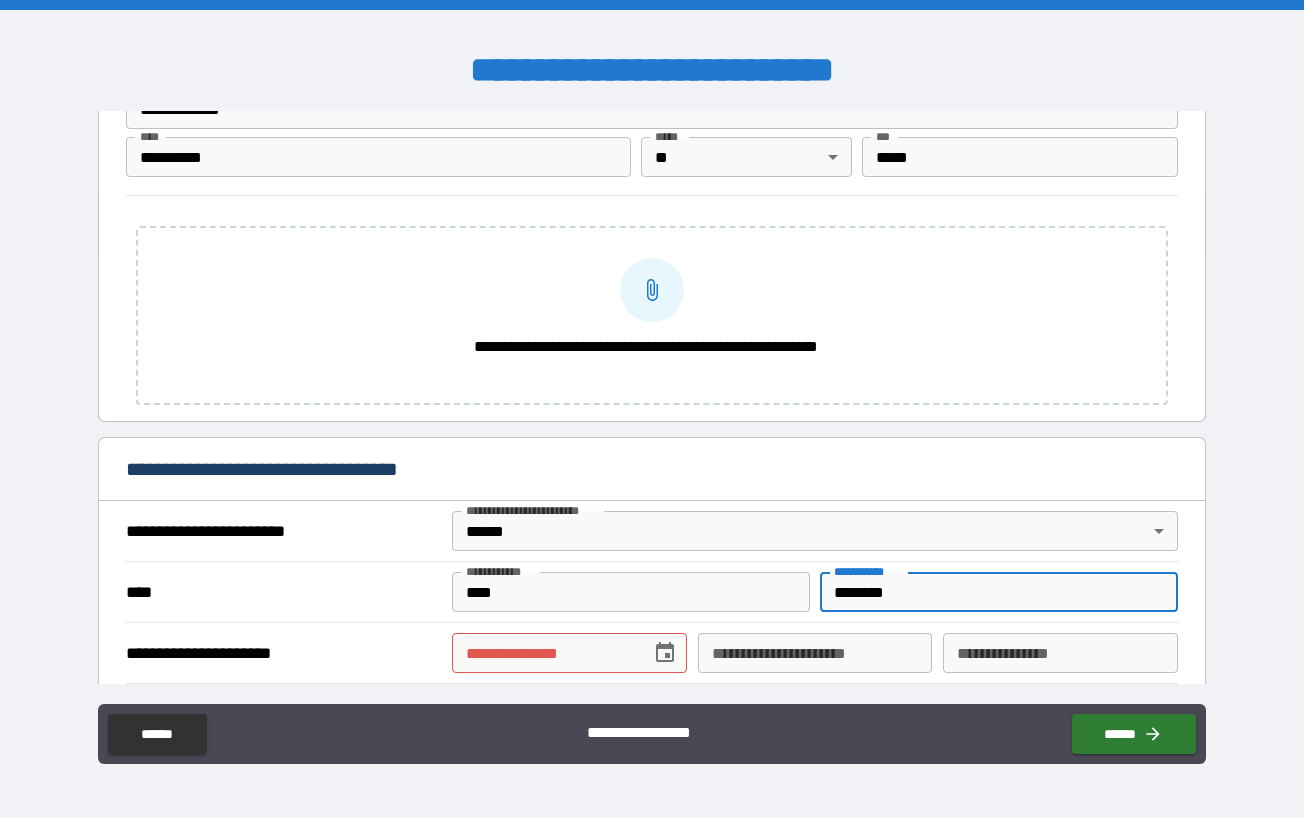 type on "********" 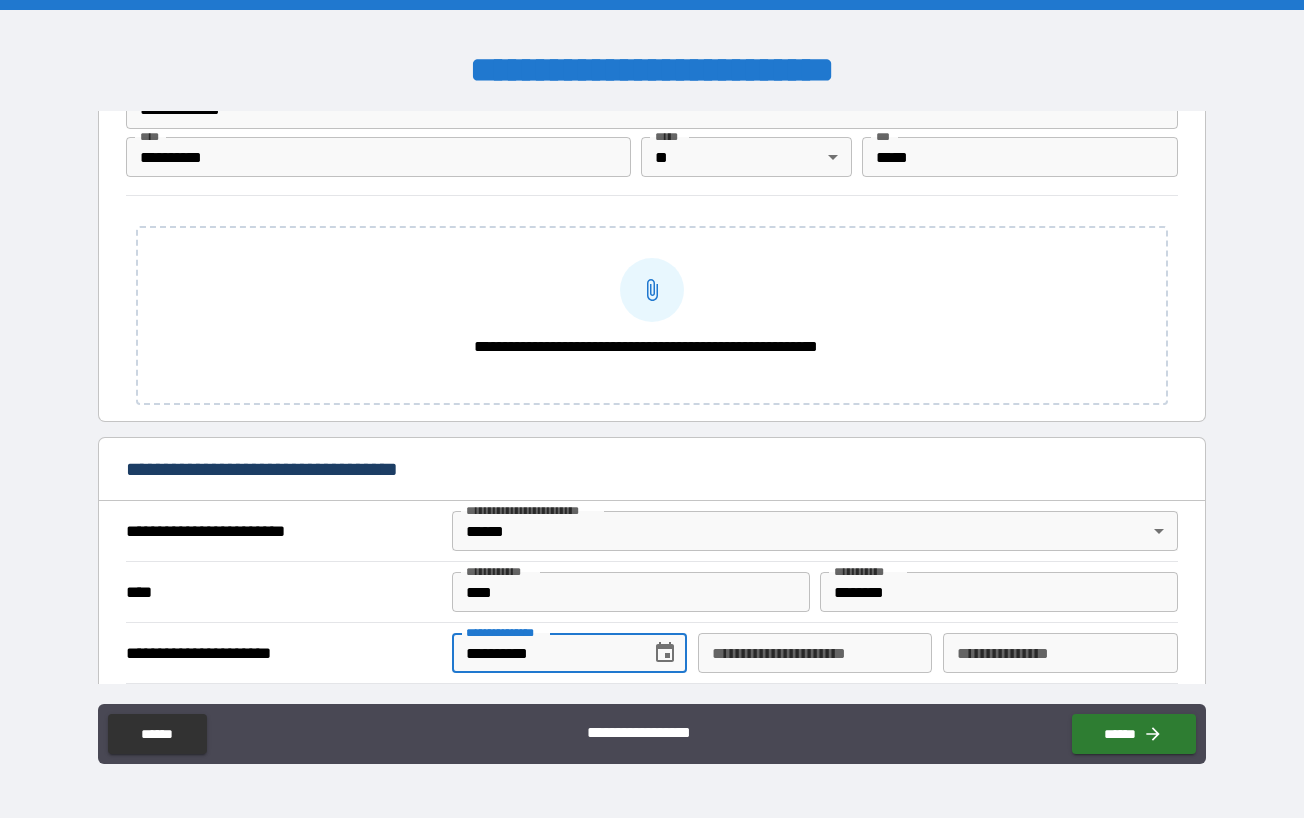 type on "**********" 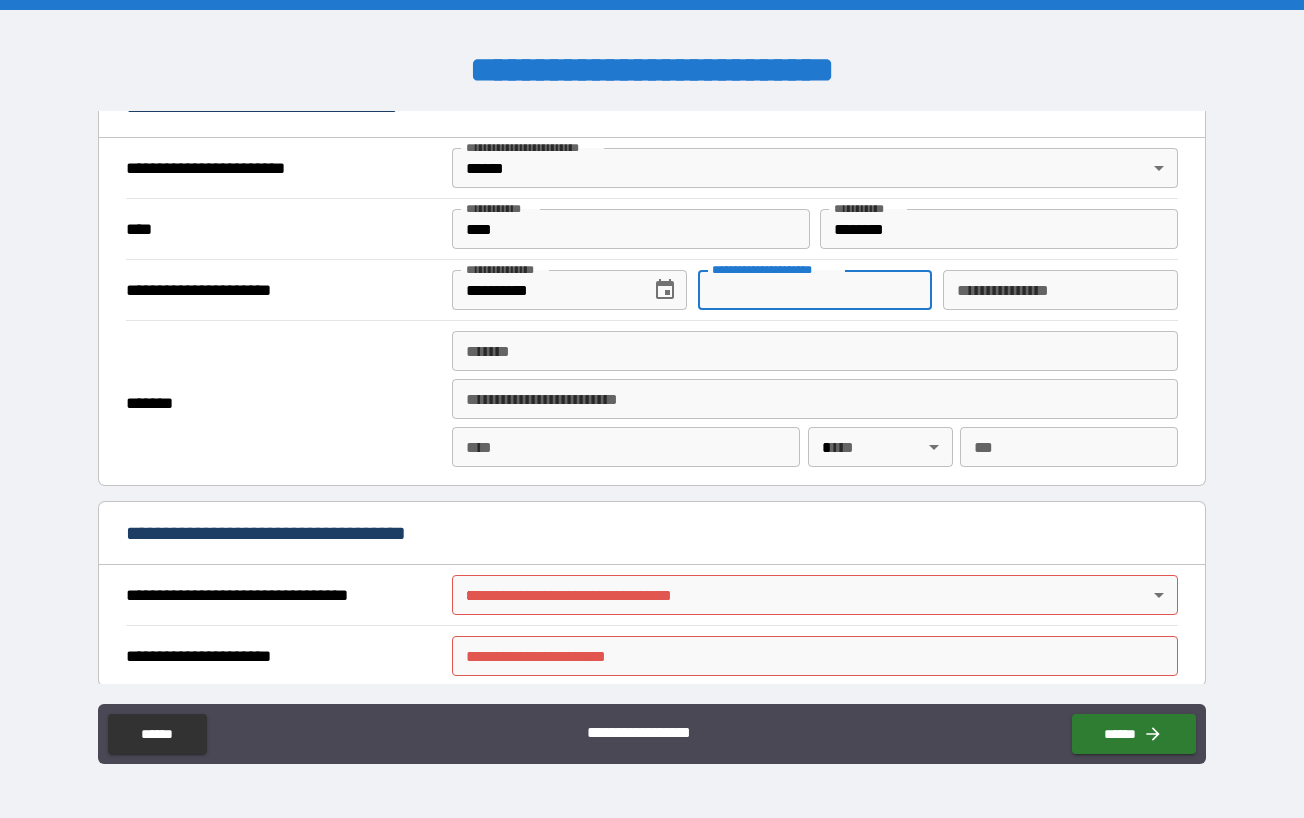 scroll, scrollTop: 1141, scrollLeft: 0, axis: vertical 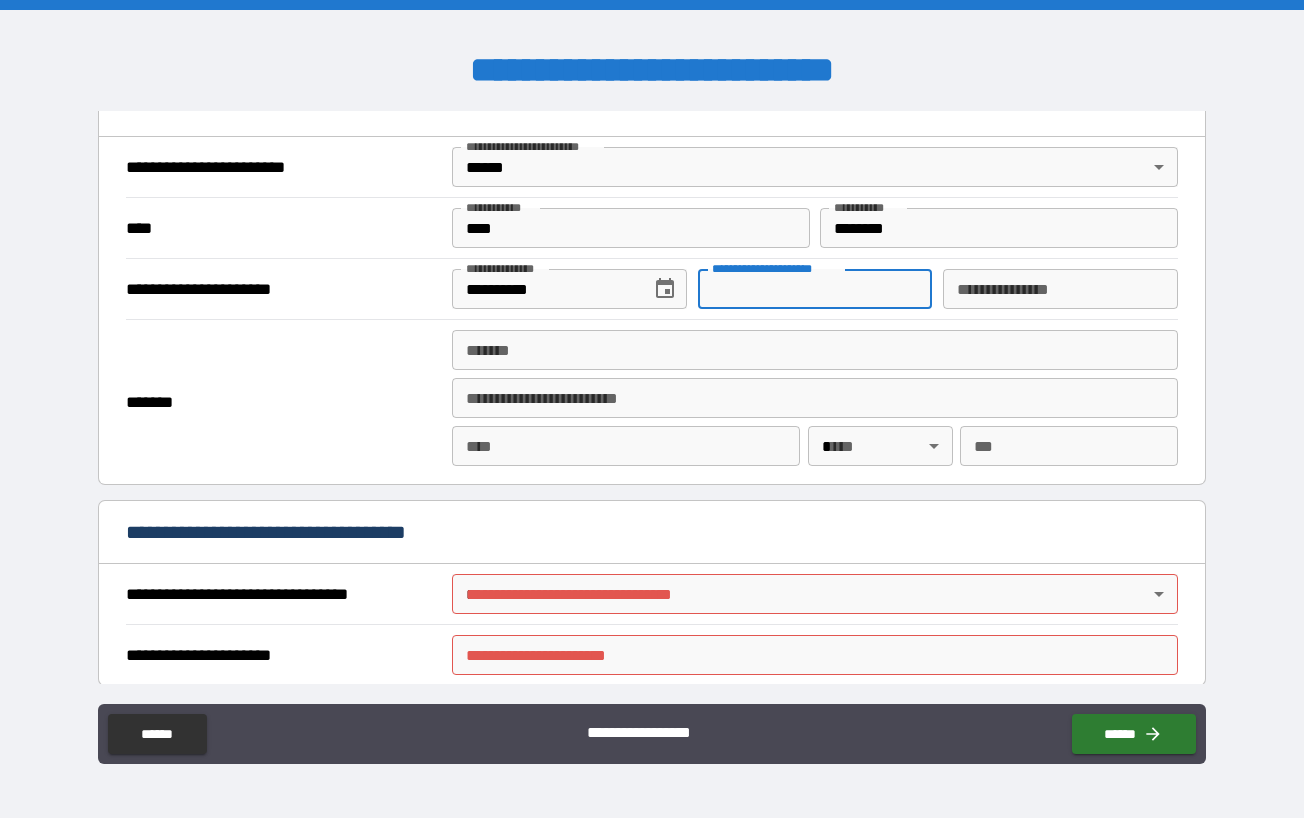 click on "**********" at bounding box center (652, 409) 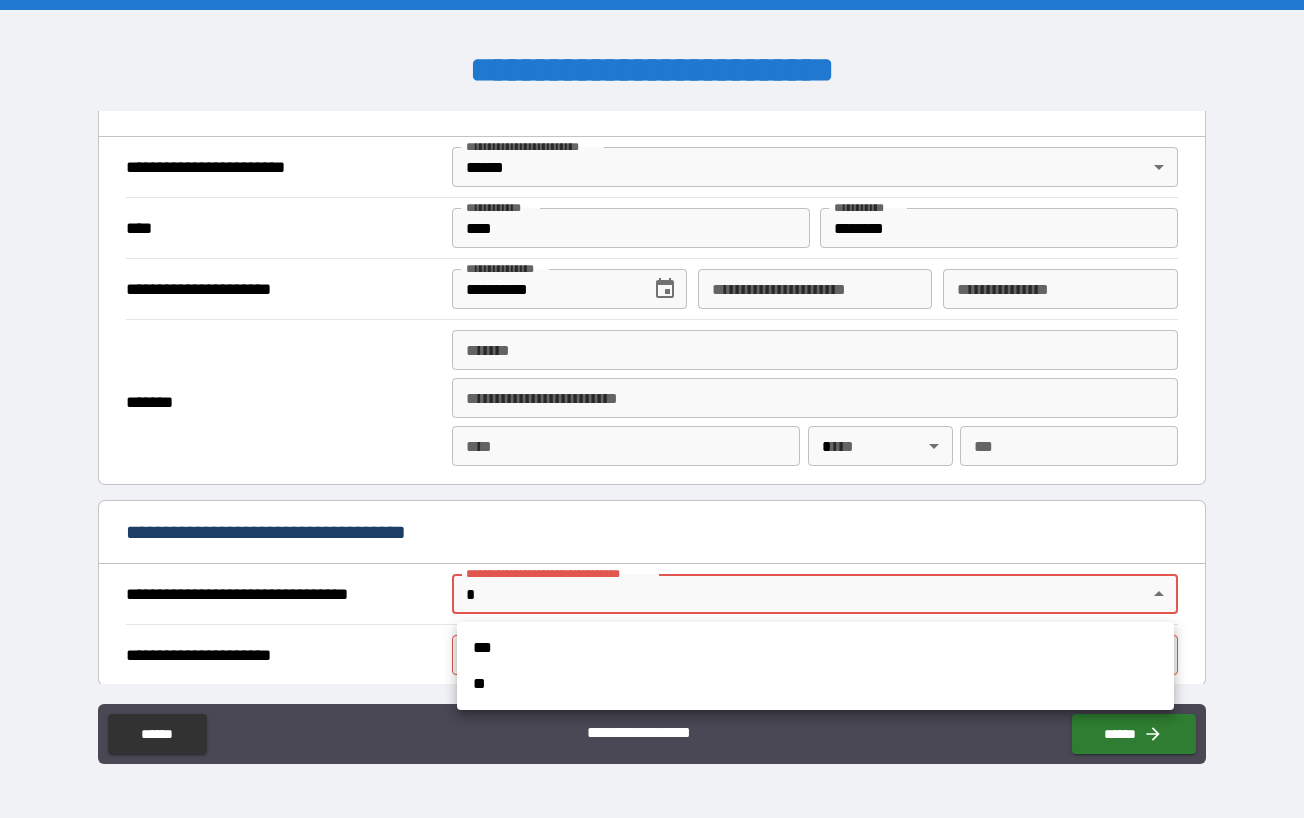 click on "***" at bounding box center [815, 648] 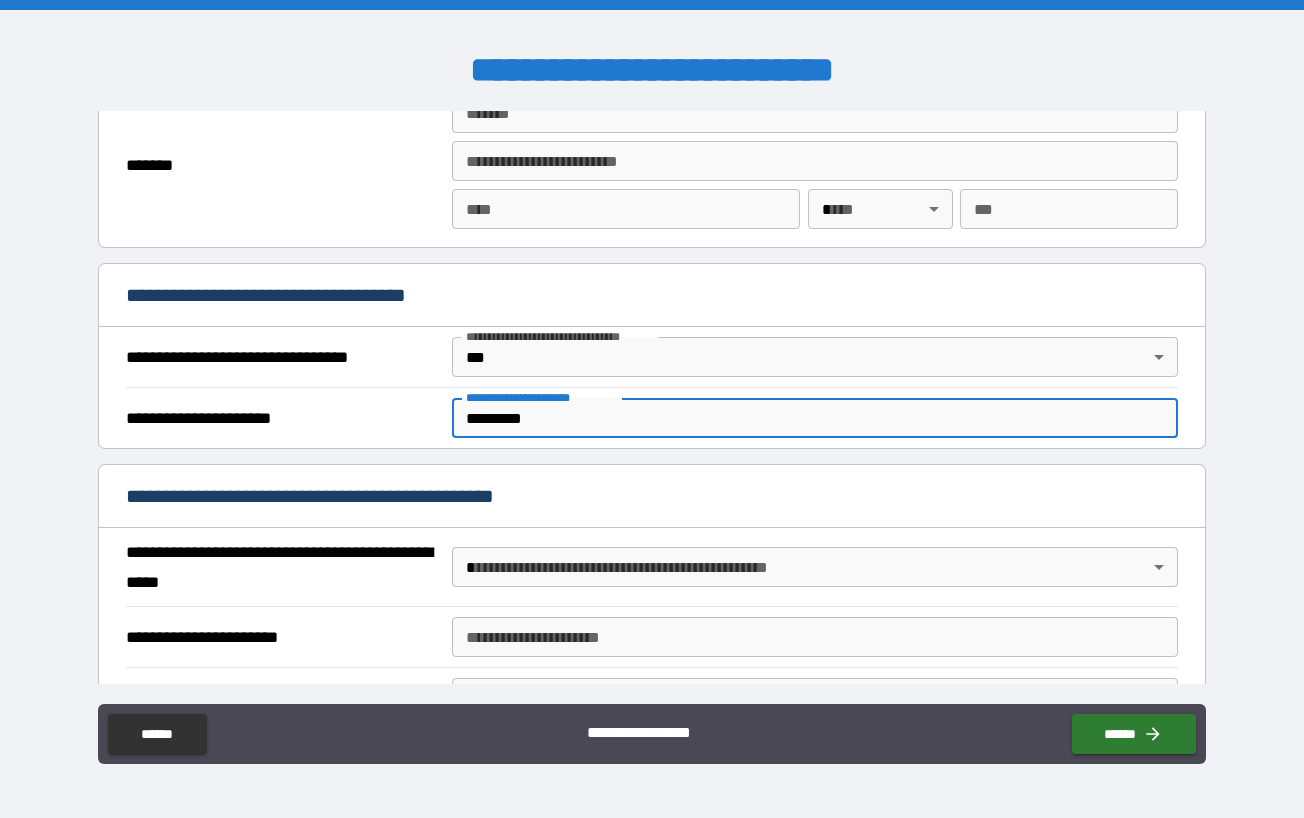 scroll, scrollTop: 1379, scrollLeft: 0, axis: vertical 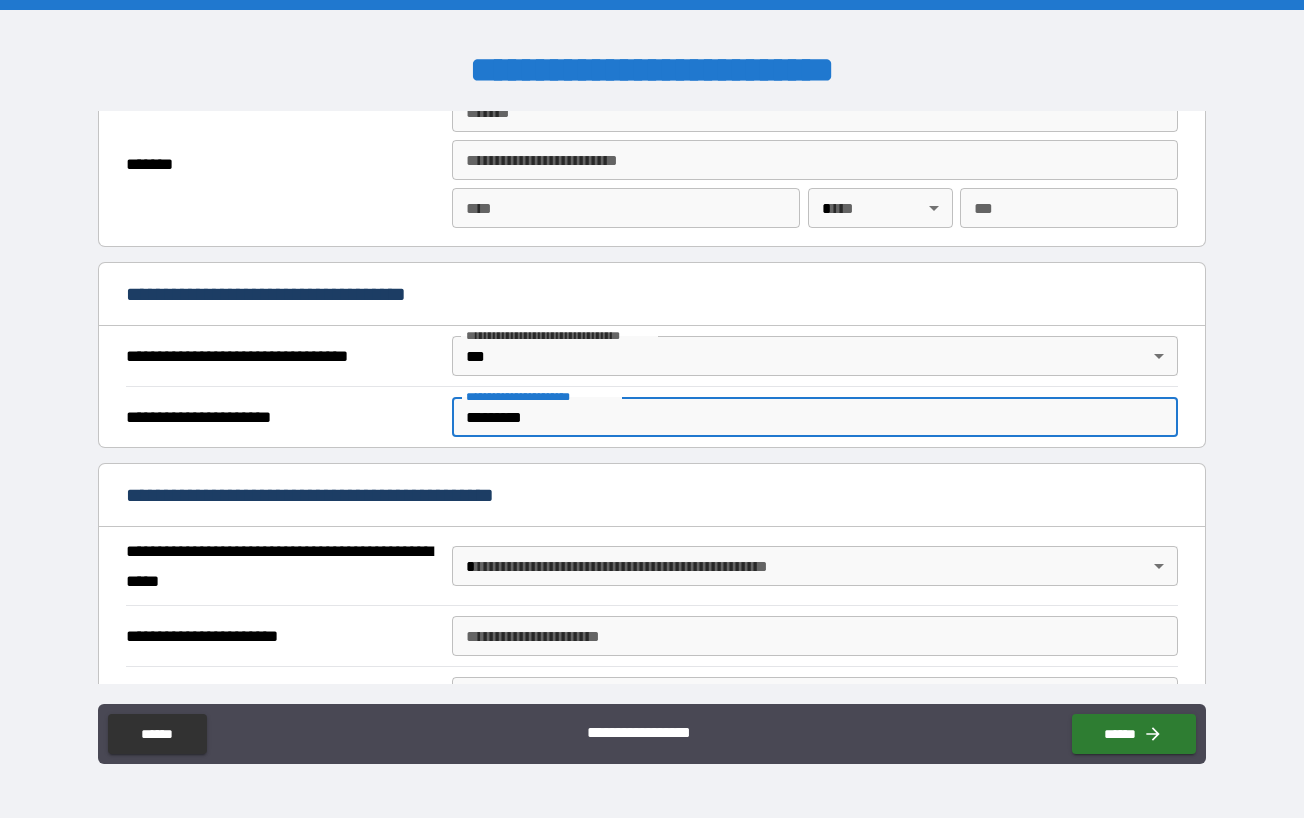 type on "*********" 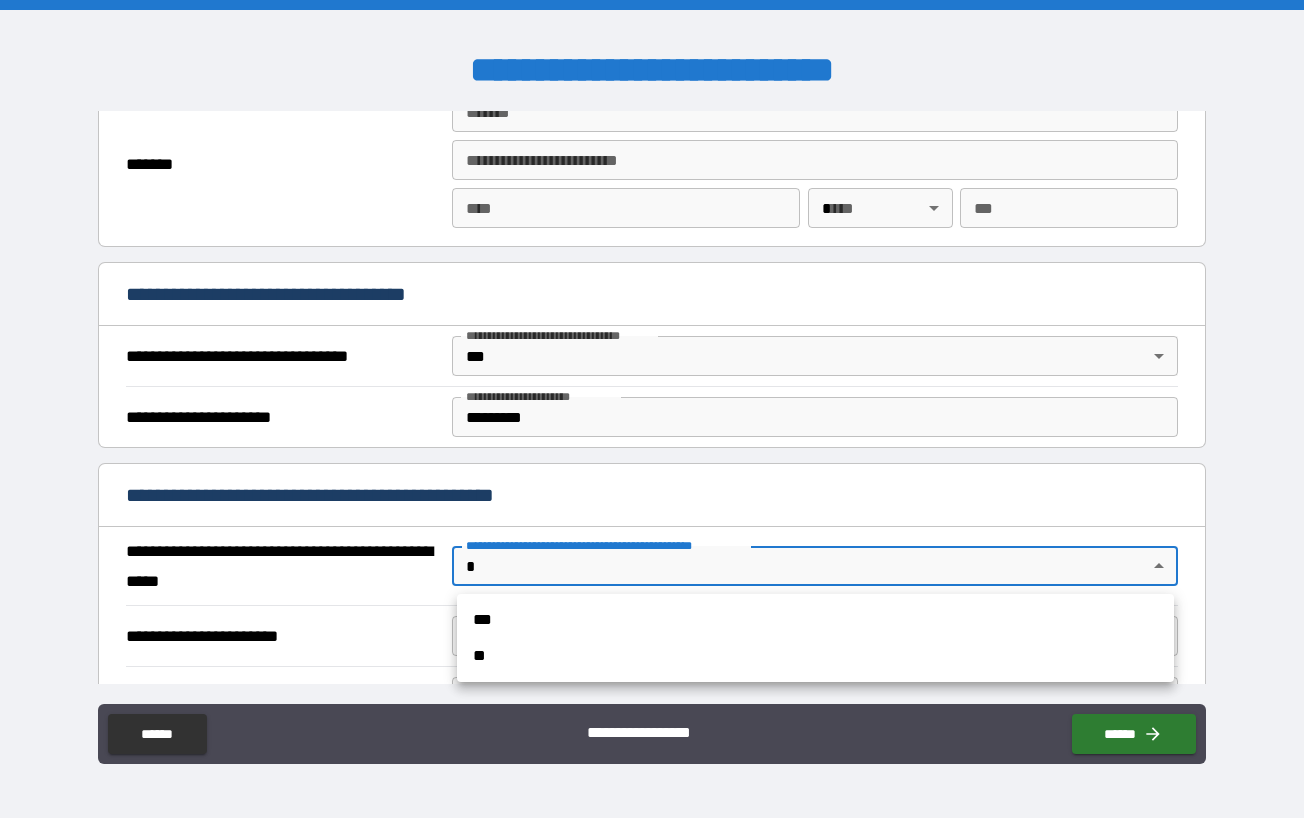 click on "**" at bounding box center [815, 656] 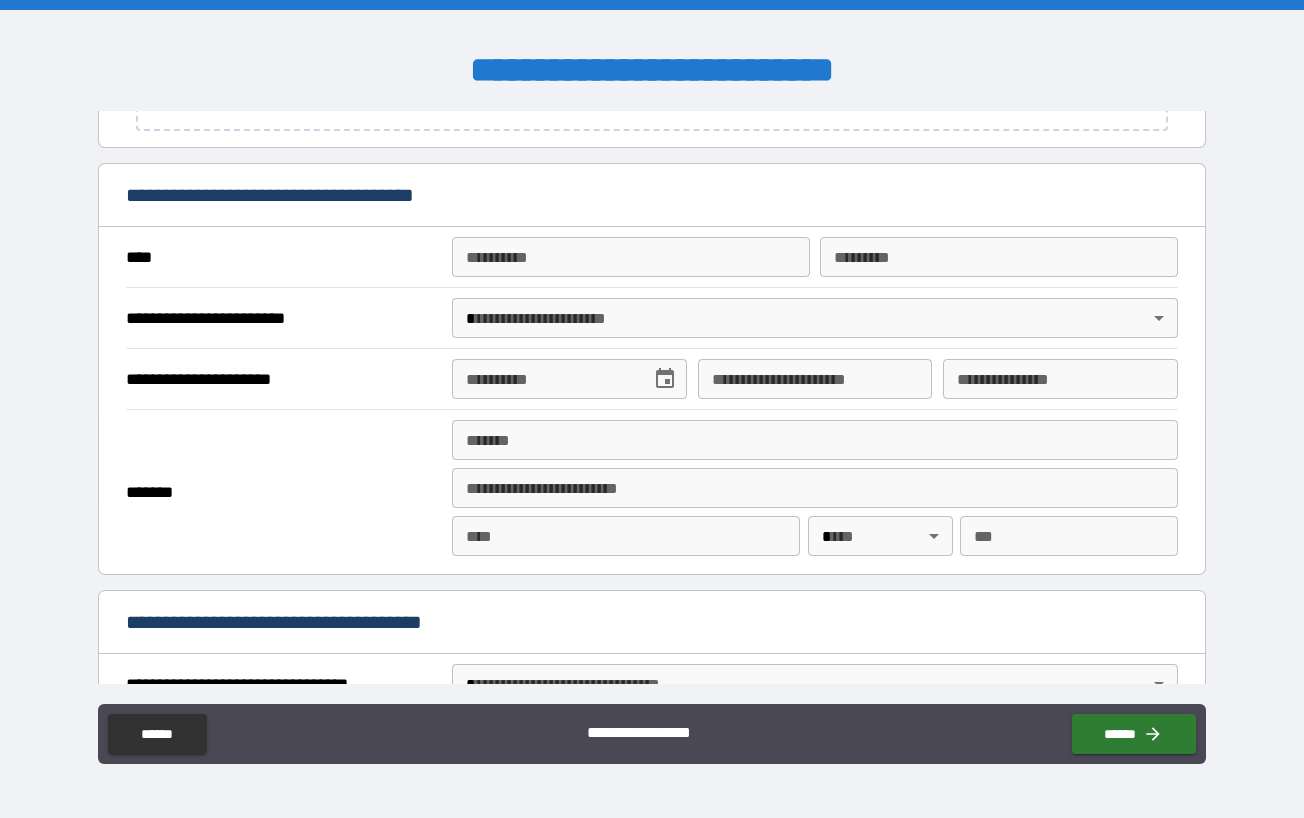 scroll, scrollTop: 2450, scrollLeft: 0, axis: vertical 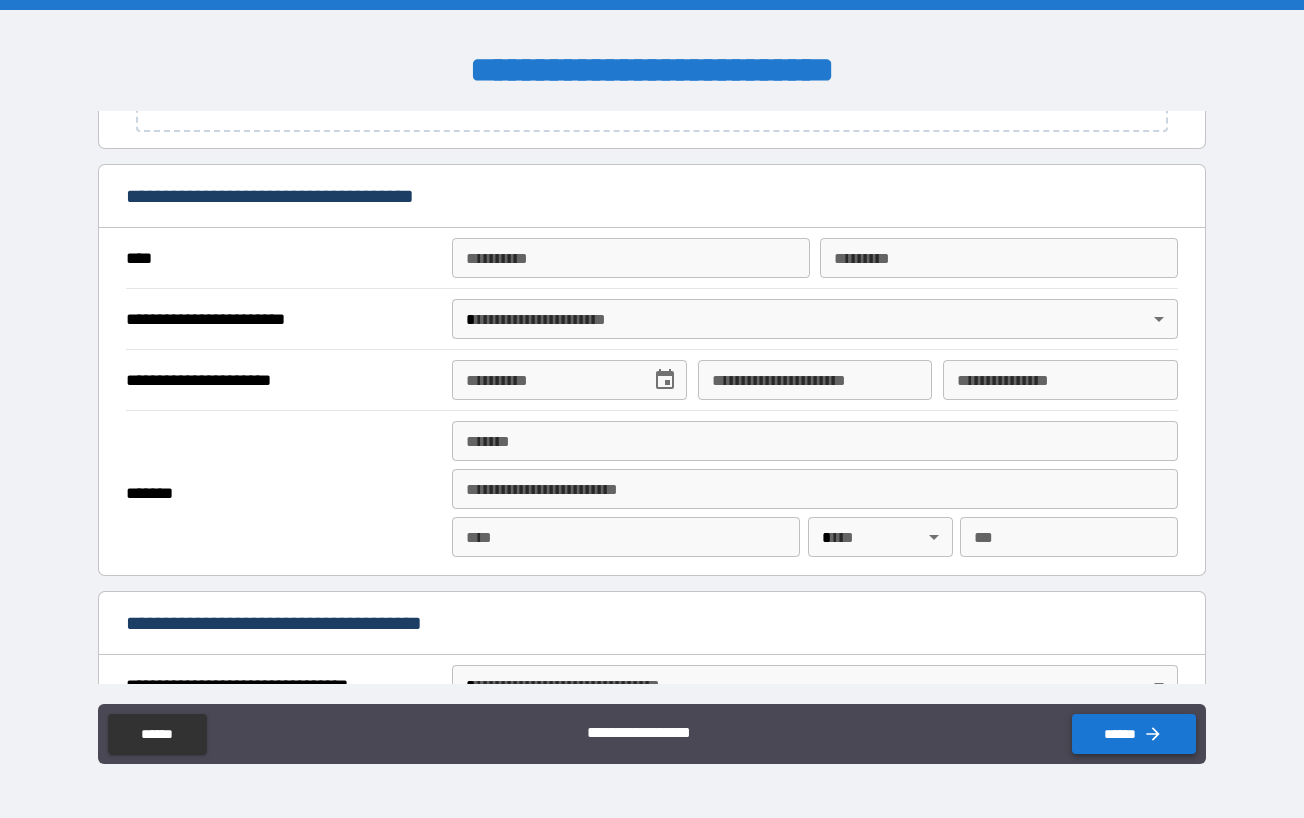 click on "******" at bounding box center [1134, 734] 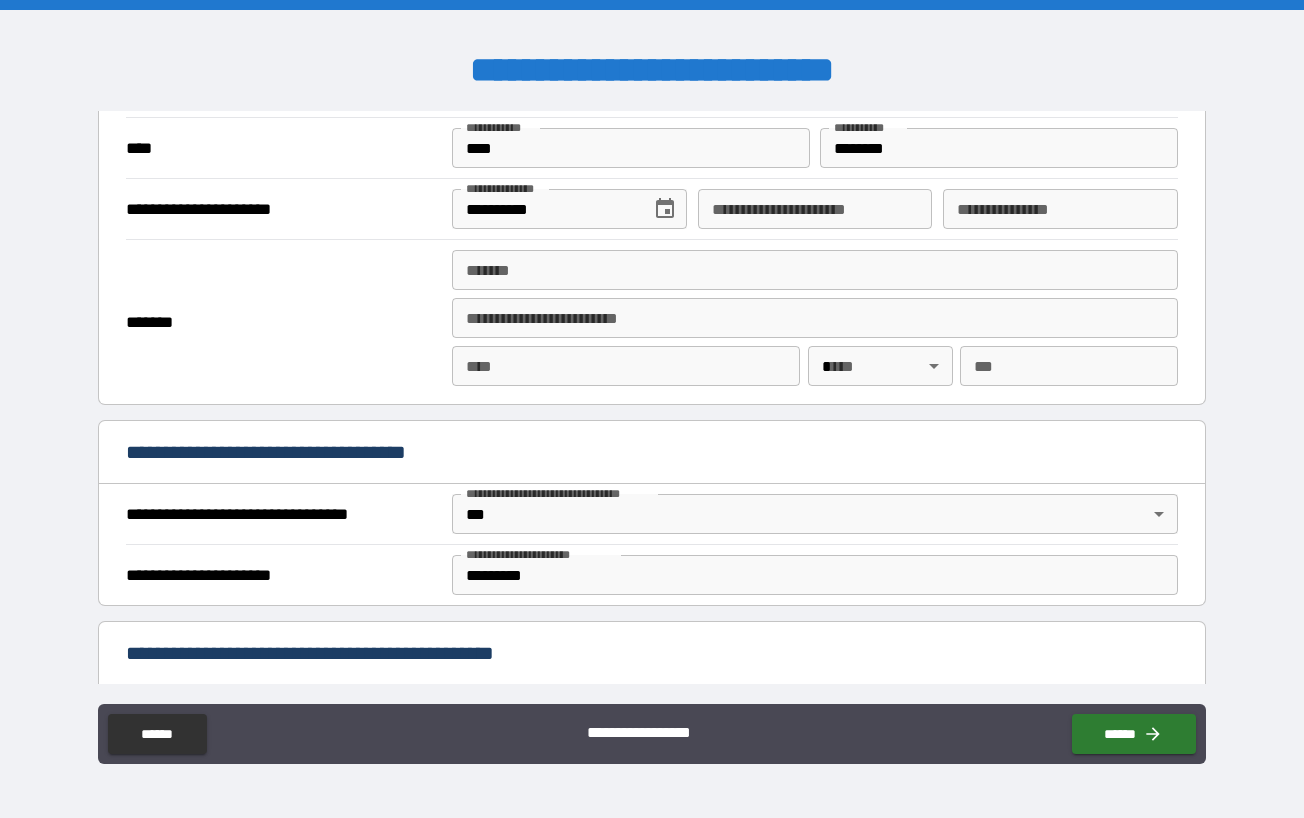 scroll, scrollTop: 1228, scrollLeft: 0, axis: vertical 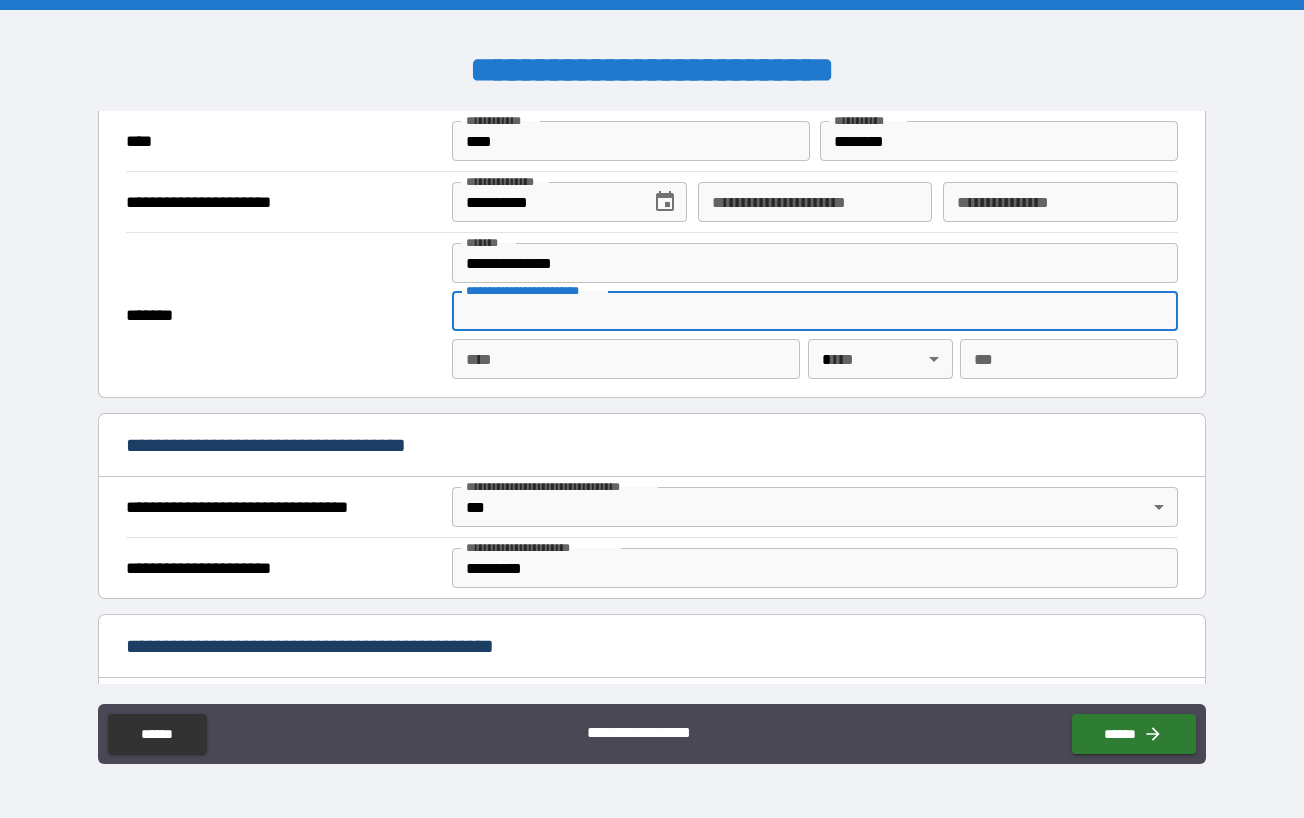 type on "**********" 